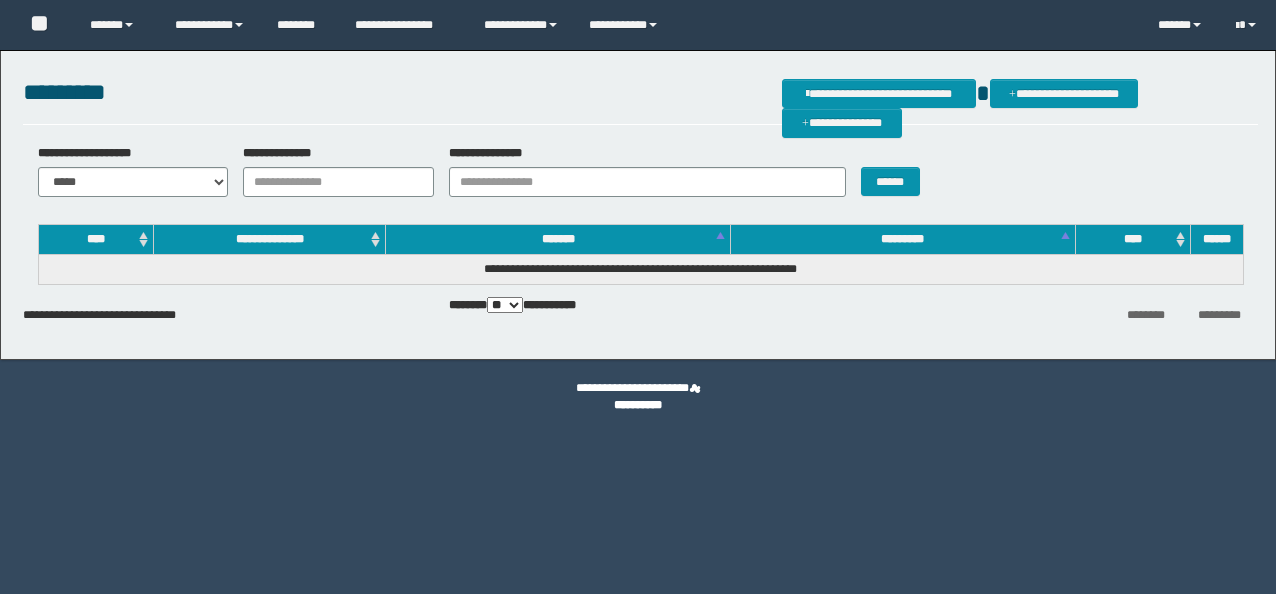 scroll, scrollTop: 0, scrollLeft: 0, axis: both 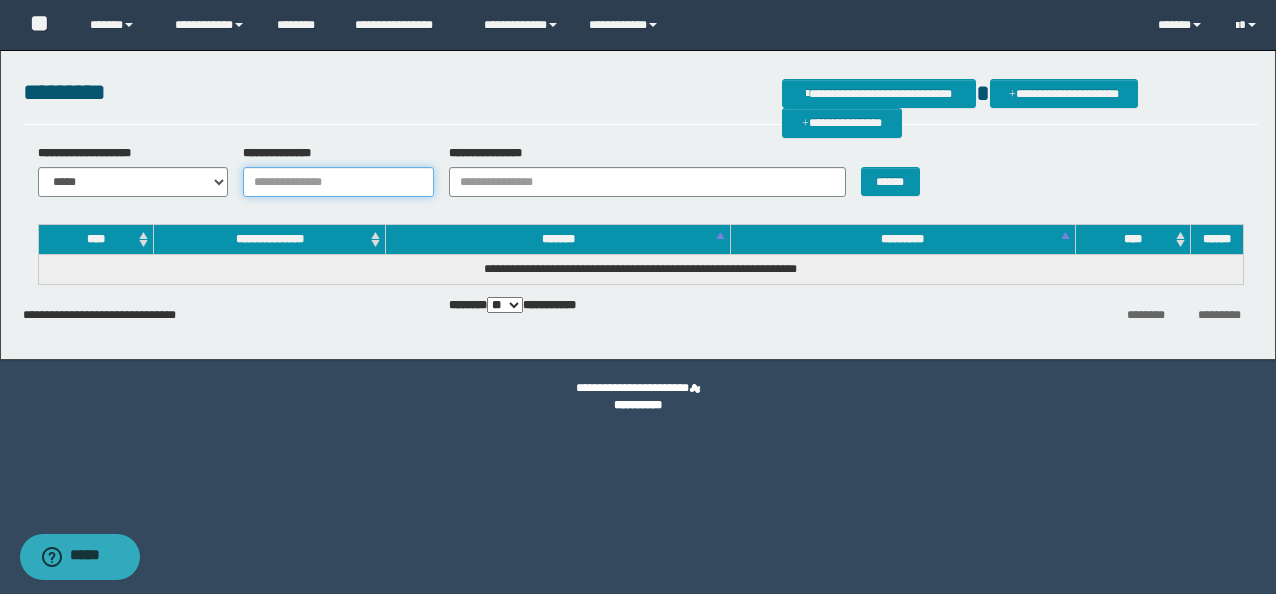 click on "**********" at bounding box center [338, 182] 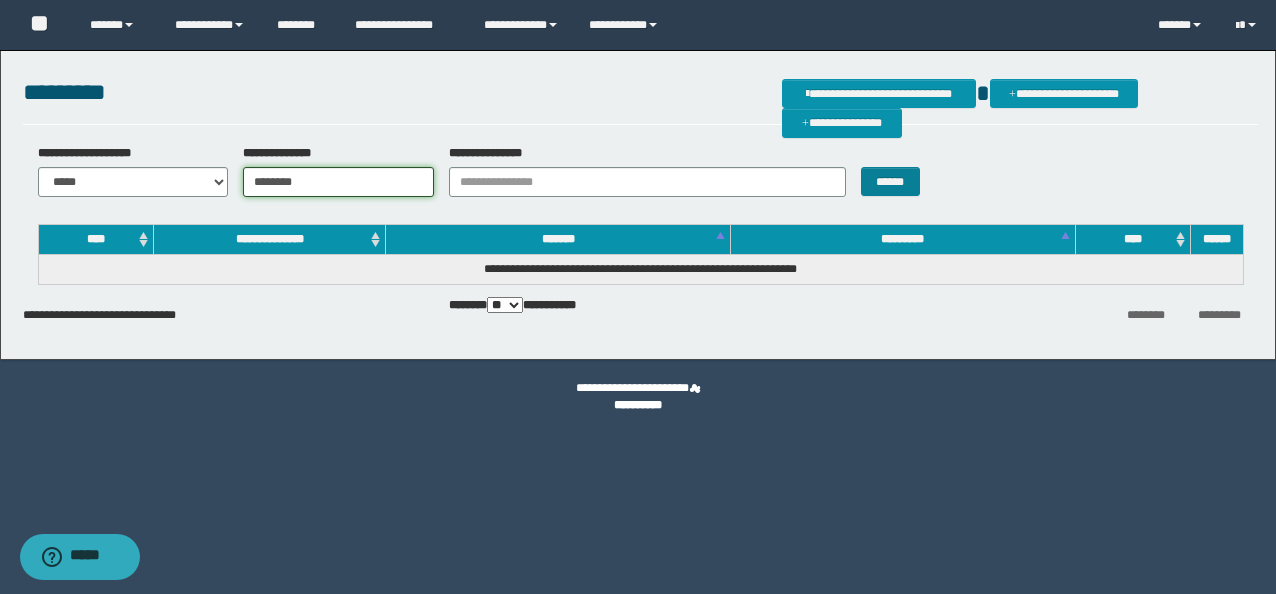 type on "********" 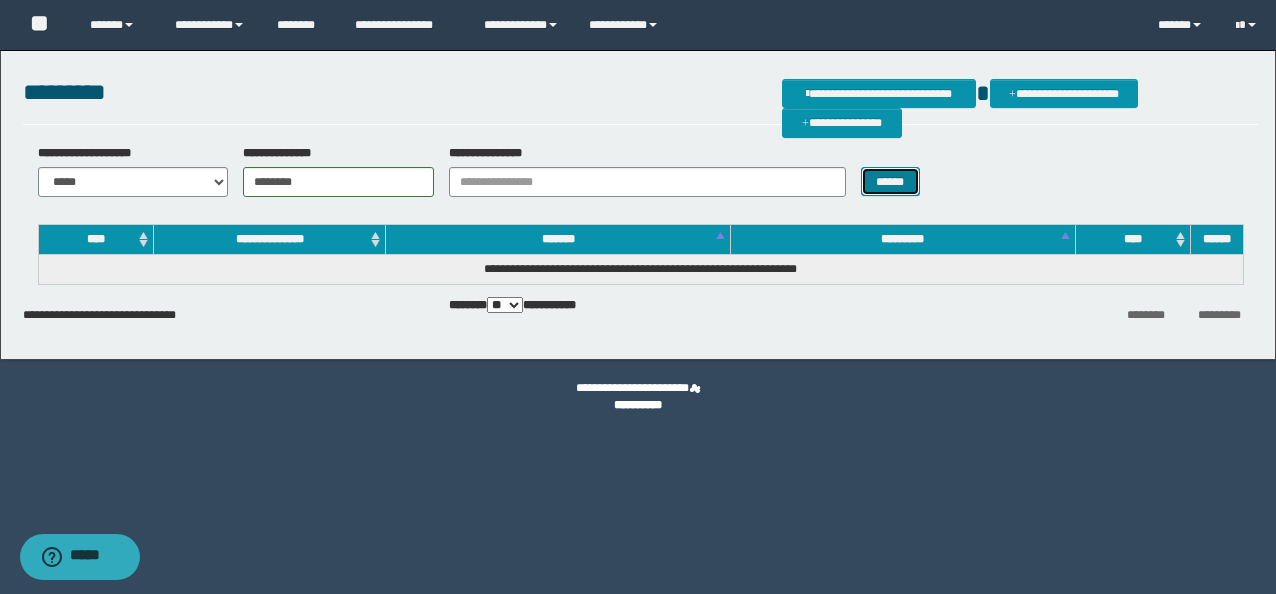 click on "******" at bounding box center [890, 181] 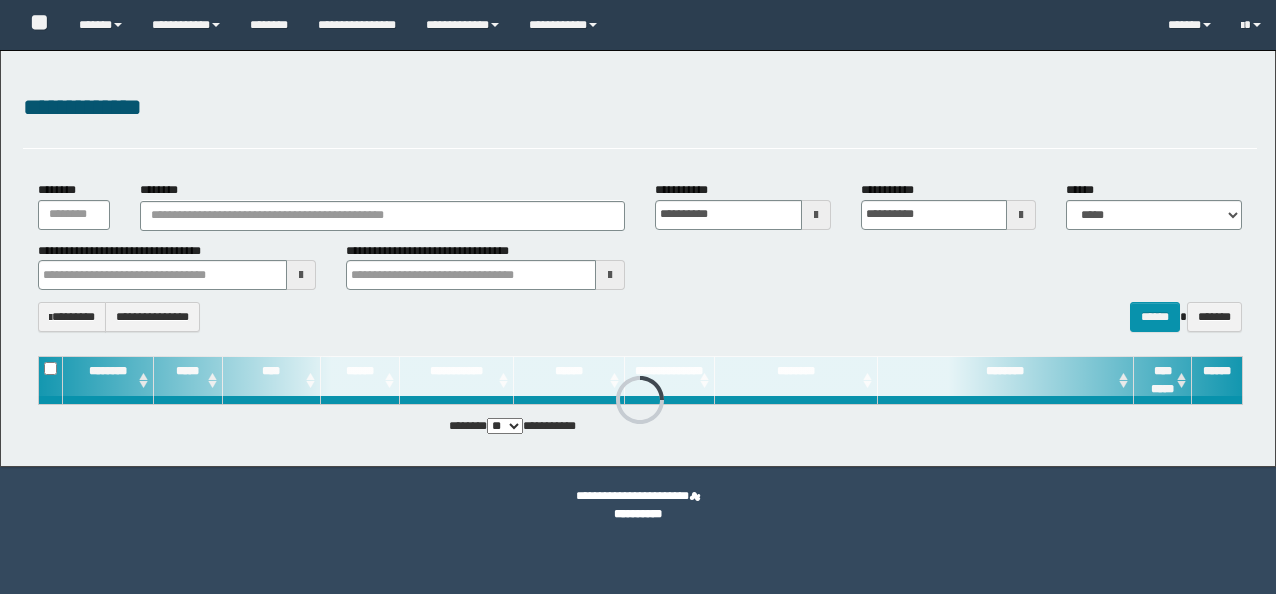 scroll, scrollTop: 0, scrollLeft: 0, axis: both 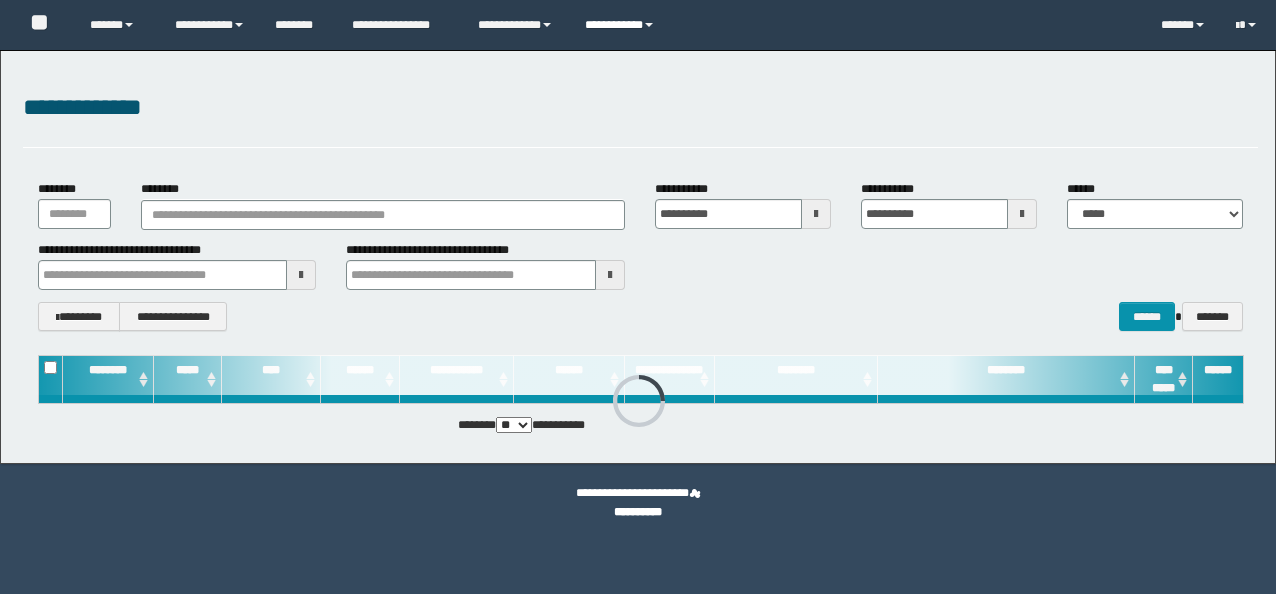 click on "**********" at bounding box center (622, 25) 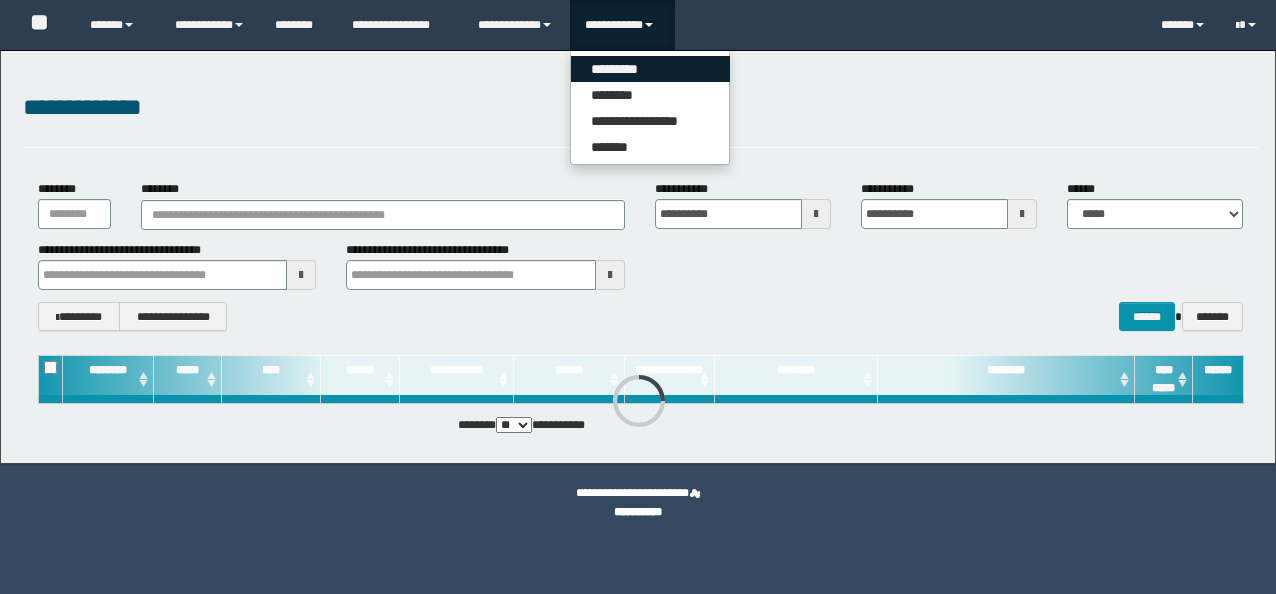 scroll, scrollTop: 0, scrollLeft: 0, axis: both 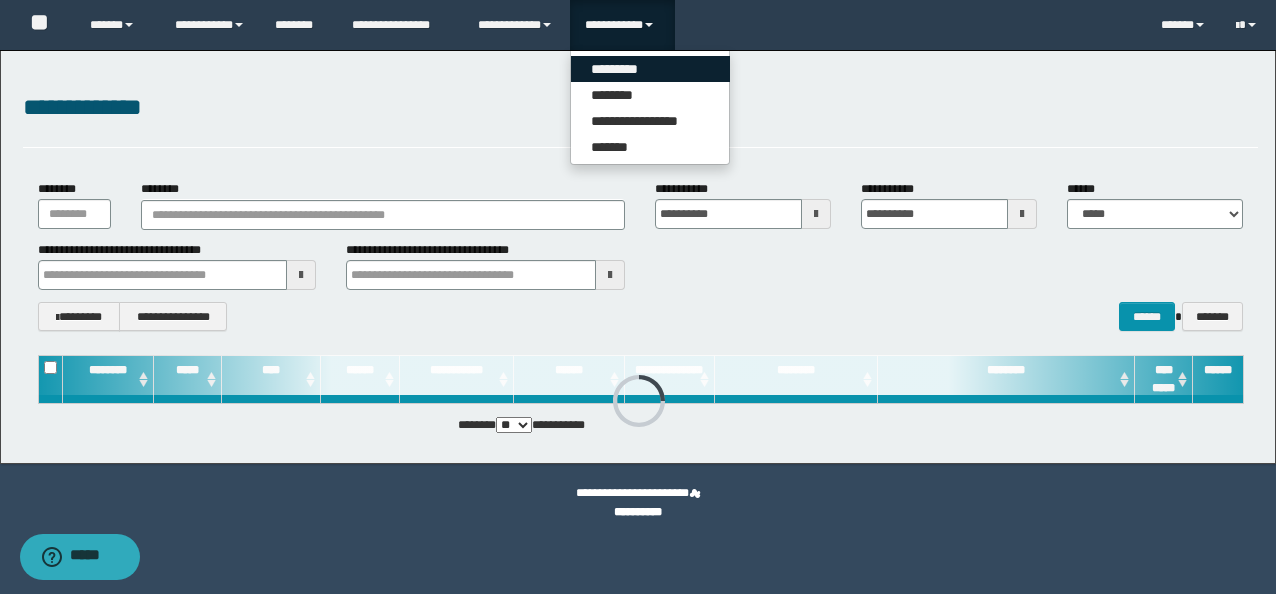 click on "*********" at bounding box center [650, 69] 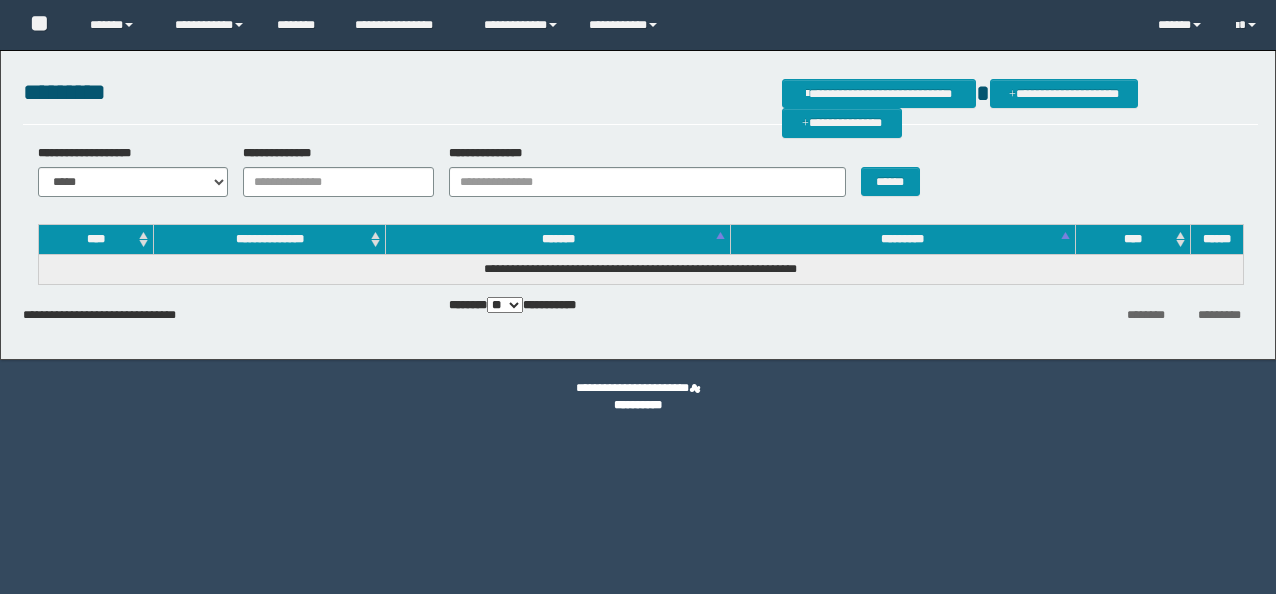 scroll, scrollTop: 0, scrollLeft: 0, axis: both 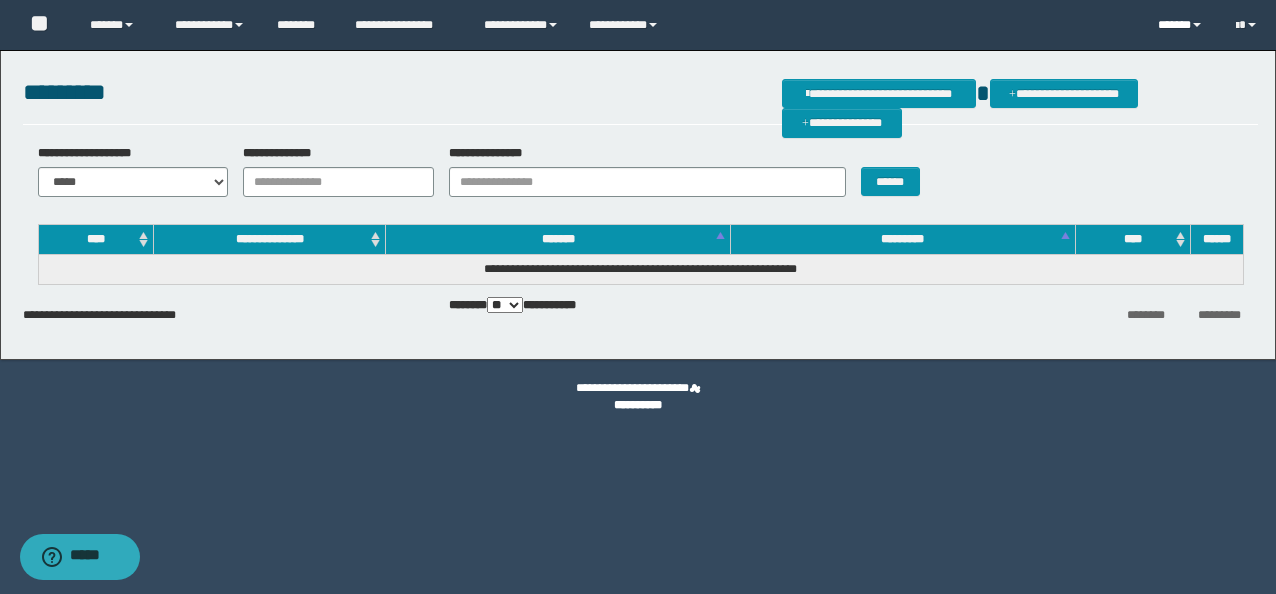 click on "******" at bounding box center (1181, 25) 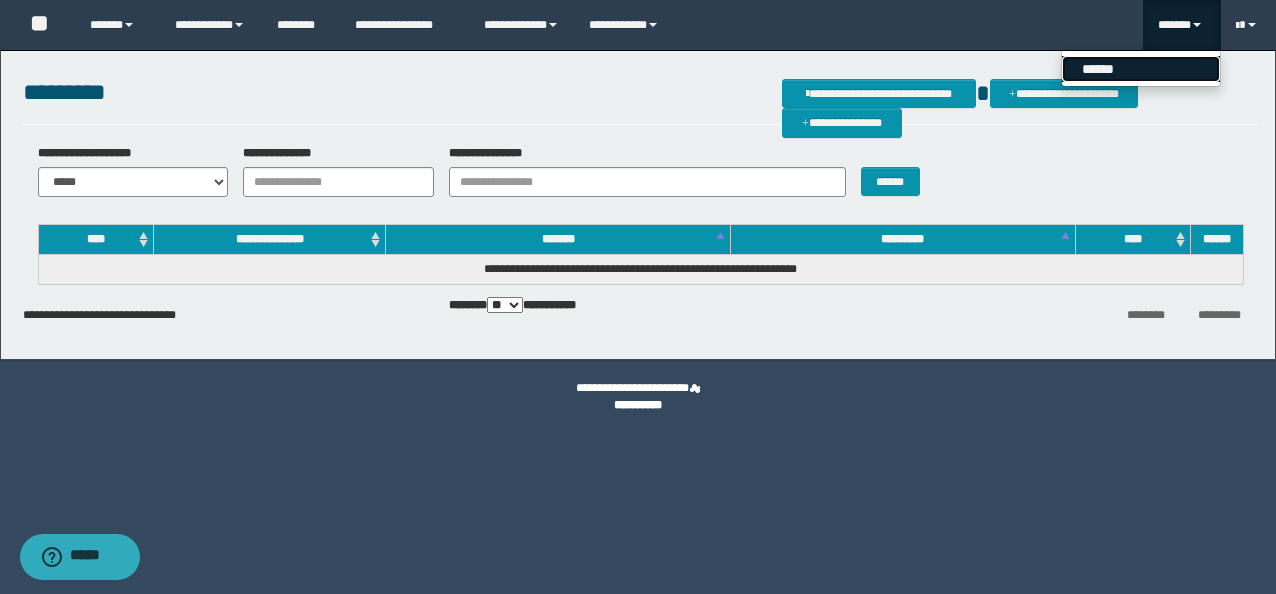 click on "******" at bounding box center (1141, 69) 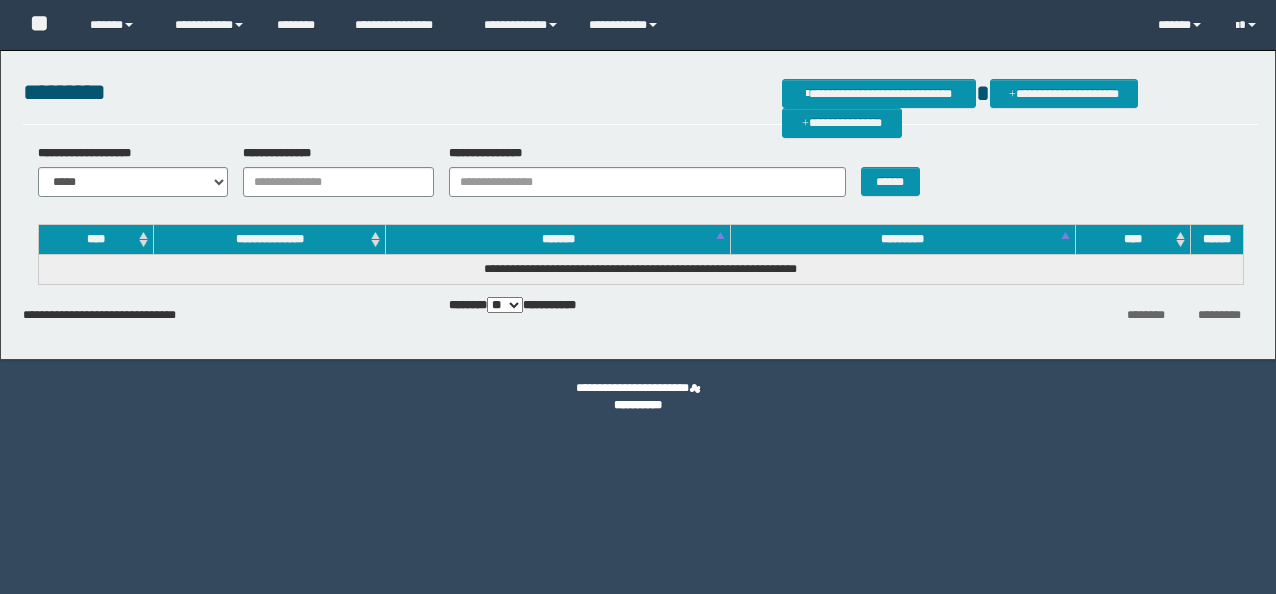 scroll, scrollTop: 0, scrollLeft: 0, axis: both 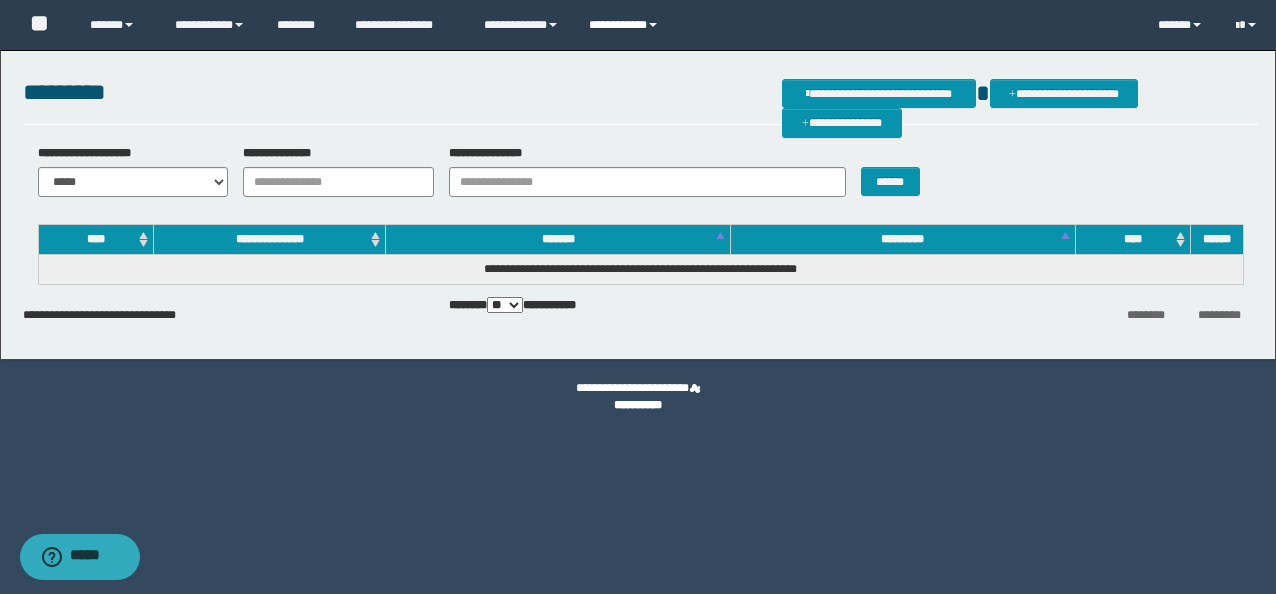 click on "**********" at bounding box center (626, 25) 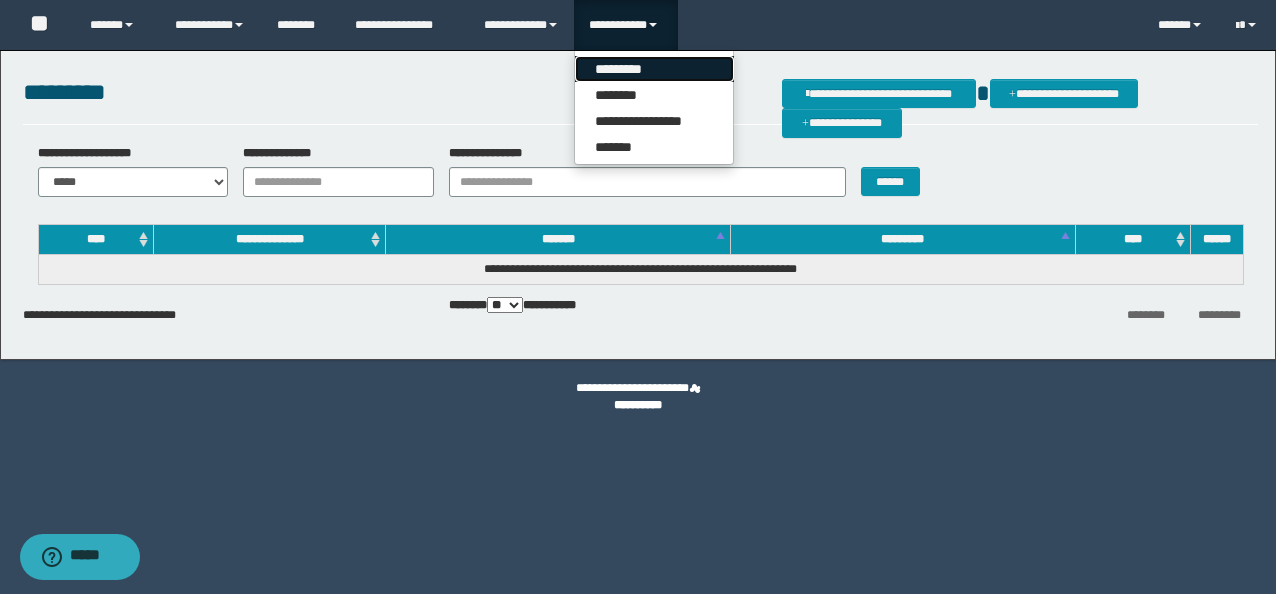 click on "*********" at bounding box center (654, 69) 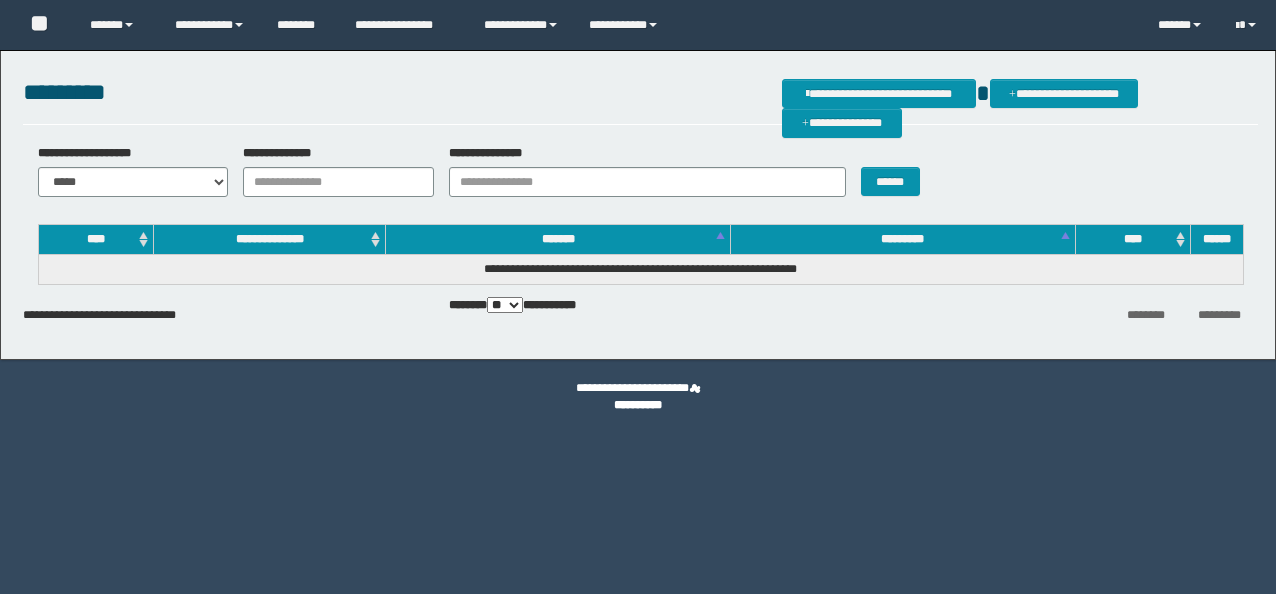 scroll, scrollTop: 0, scrollLeft: 0, axis: both 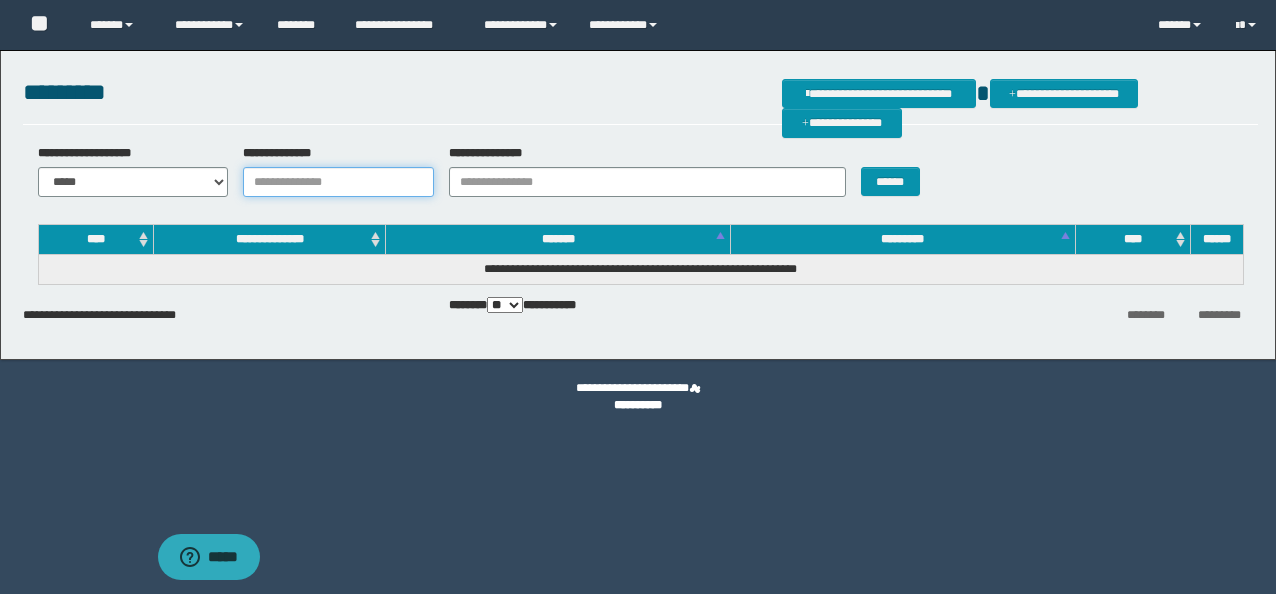 click on "**********" at bounding box center [338, 182] 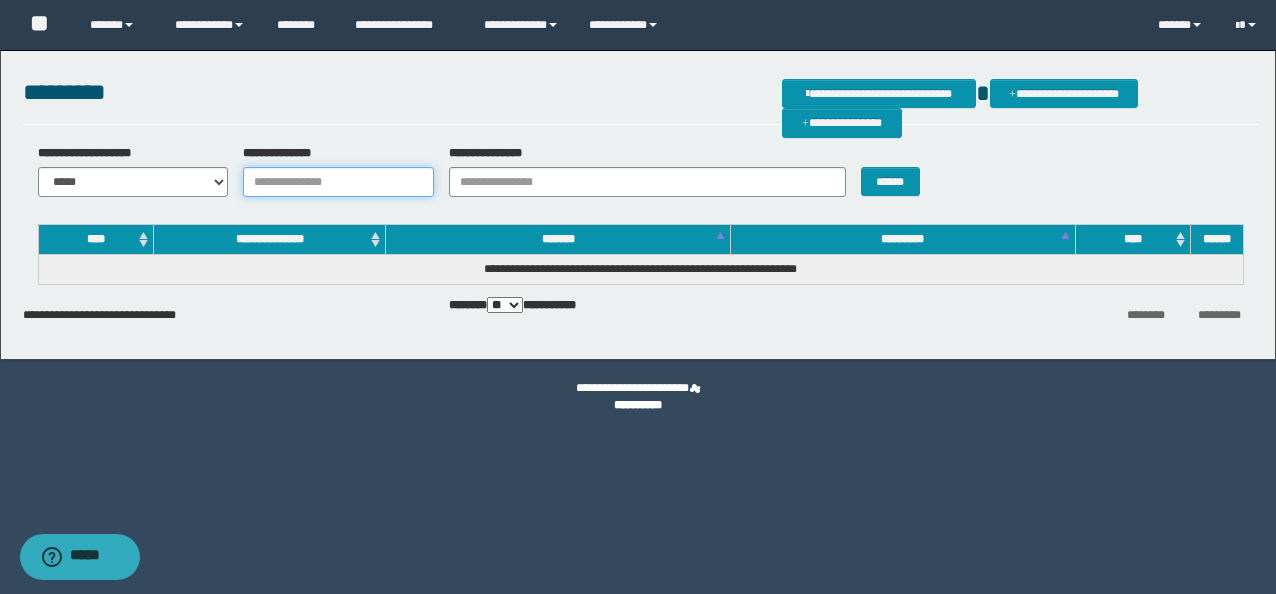 paste on "********" 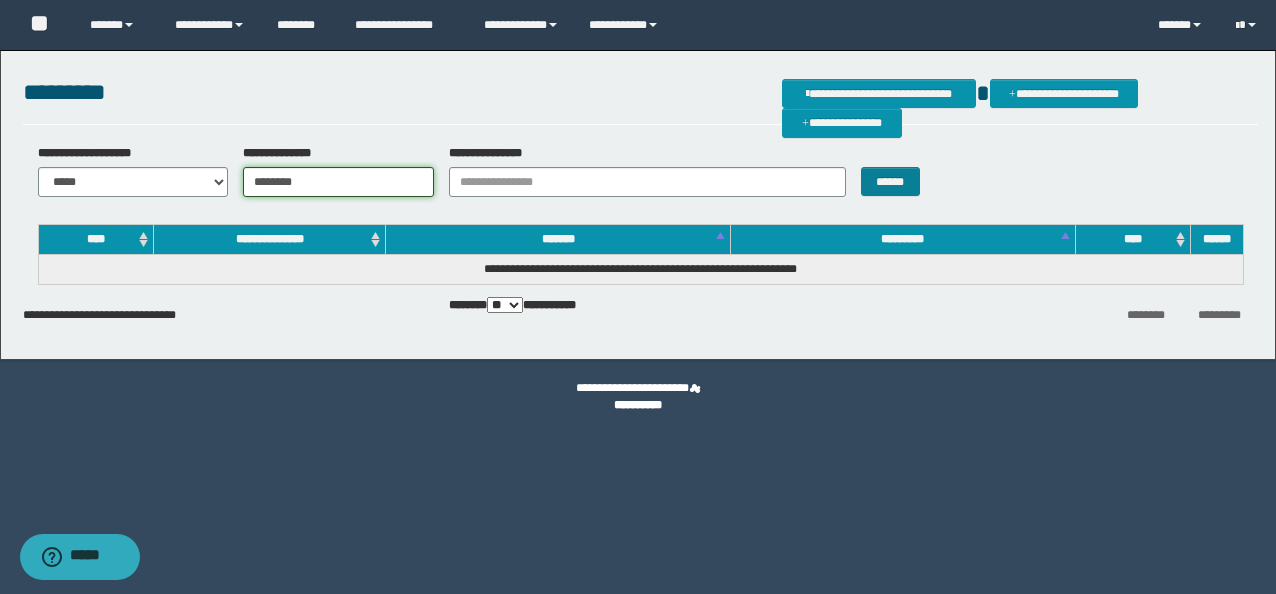 type on "********" 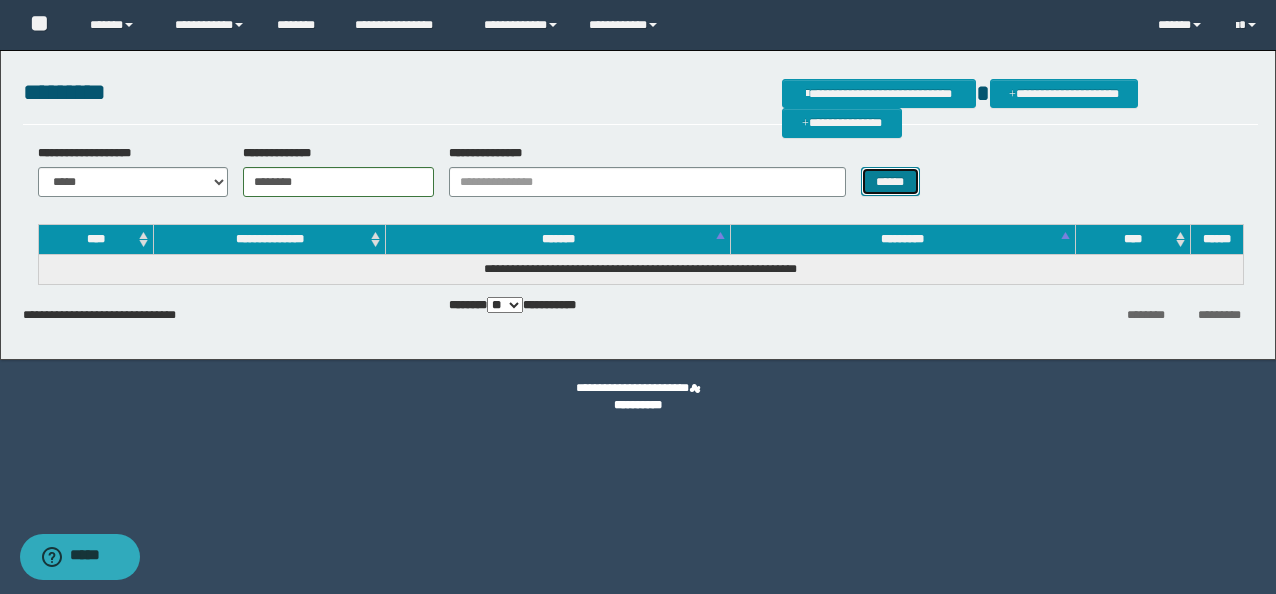 click on "******" at bounding box center (890, 181) 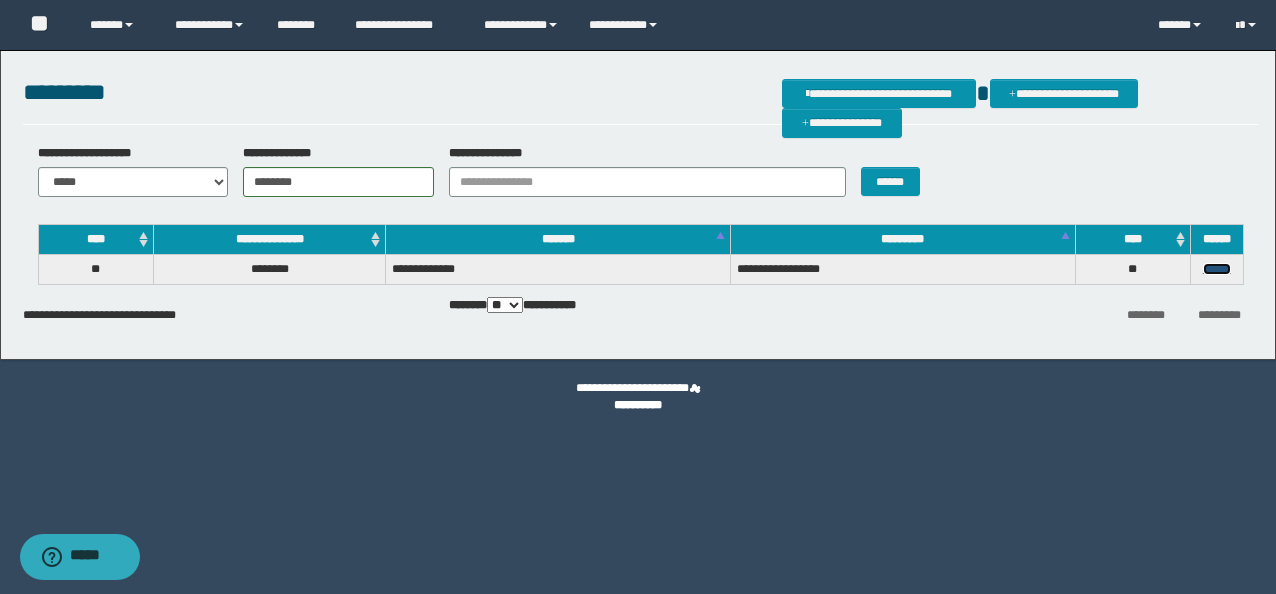 click on "******" at bounding box center (1217, 269) 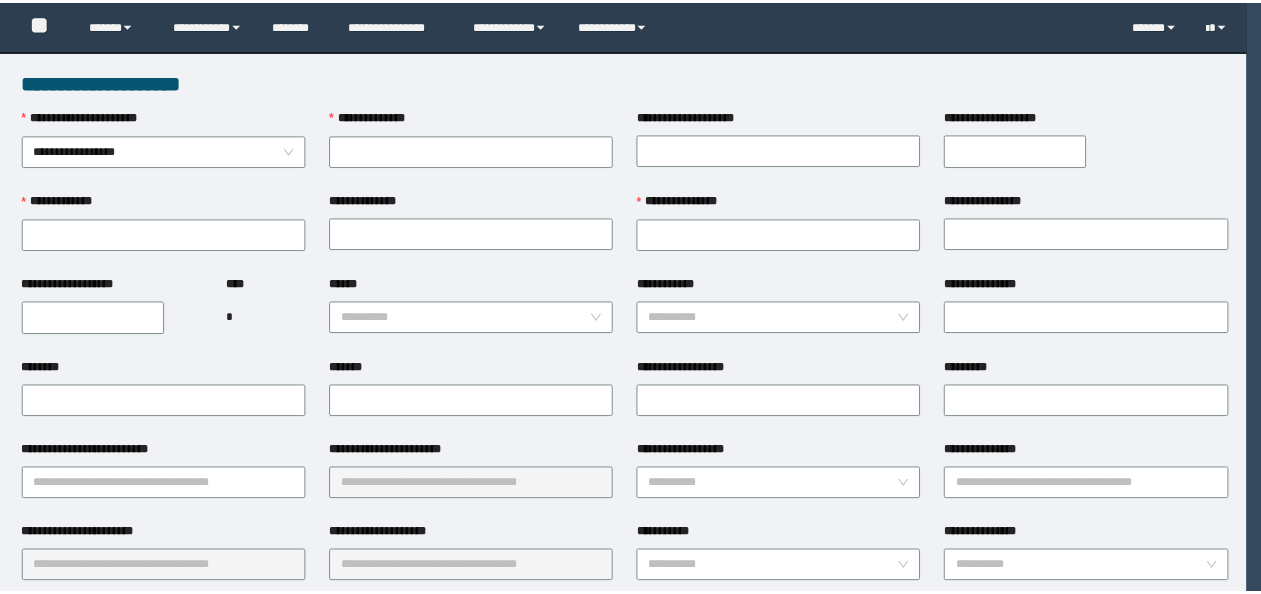 scroll, scrollTop: 0, scrollLeft: 0, axis: both 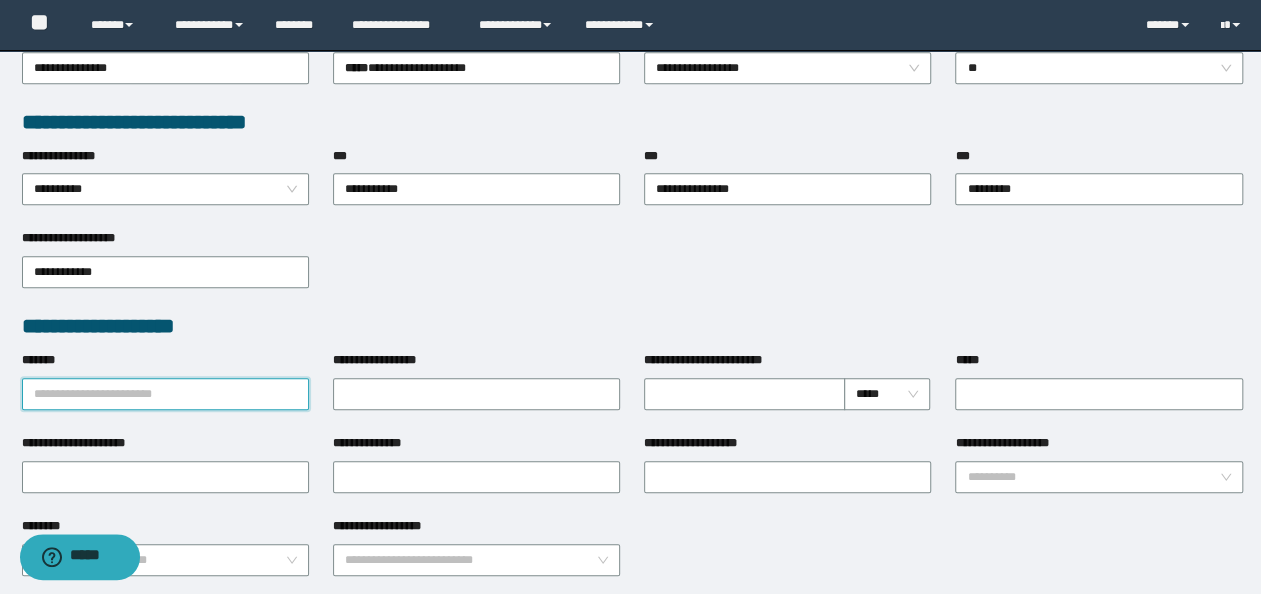 click on "*******" at bounding box center (165, 394) 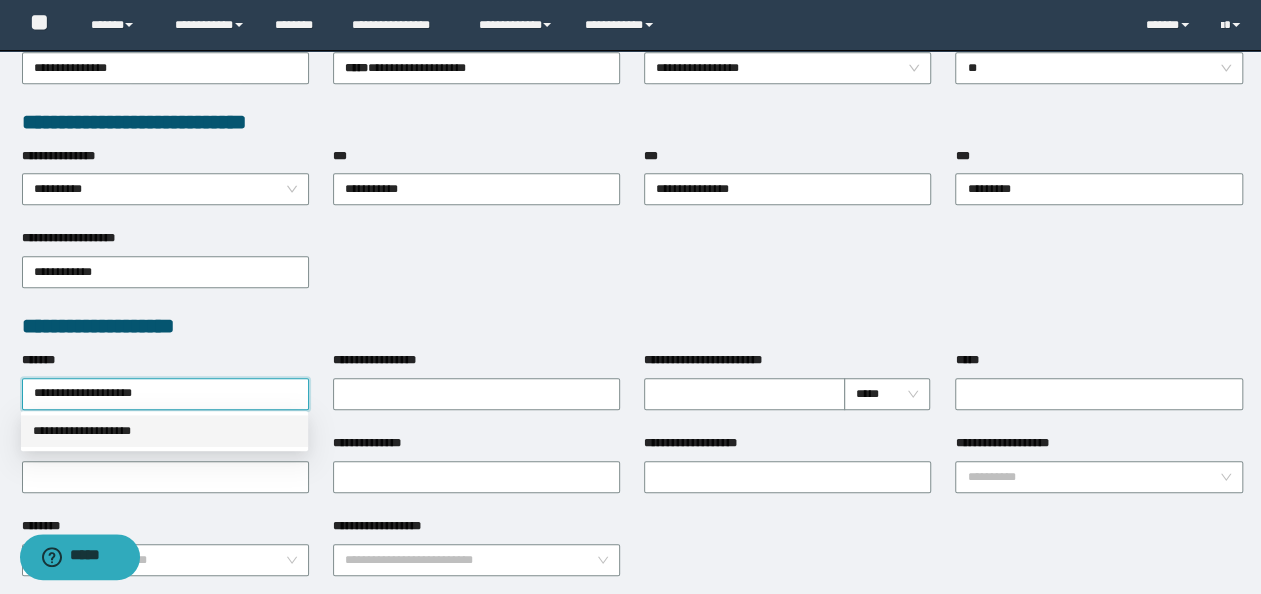 click on "**********" at bounding box center (164, 431) 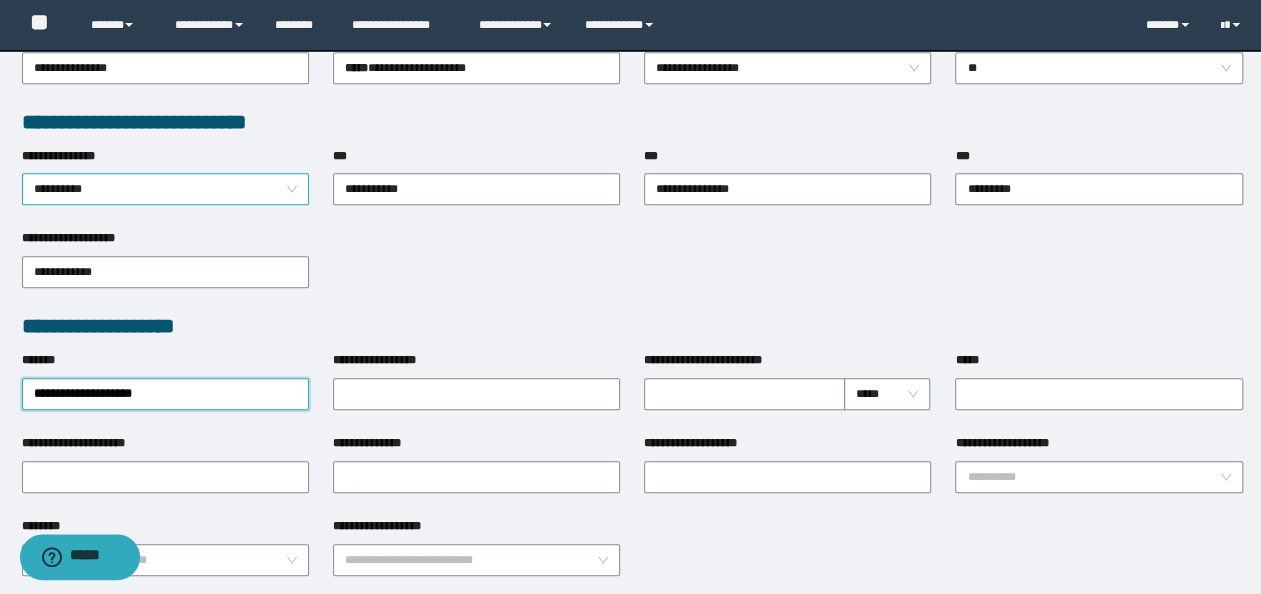 click on "**********" at bounding box center [166, 189] 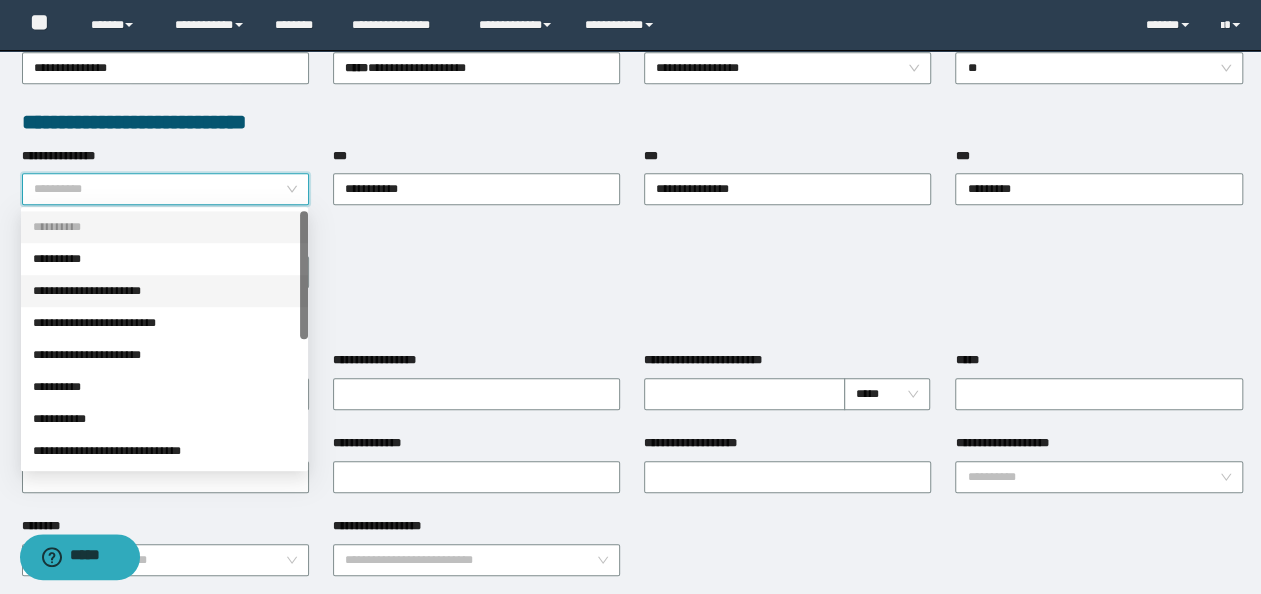 click on "**********" at bounding box center [164, 291] 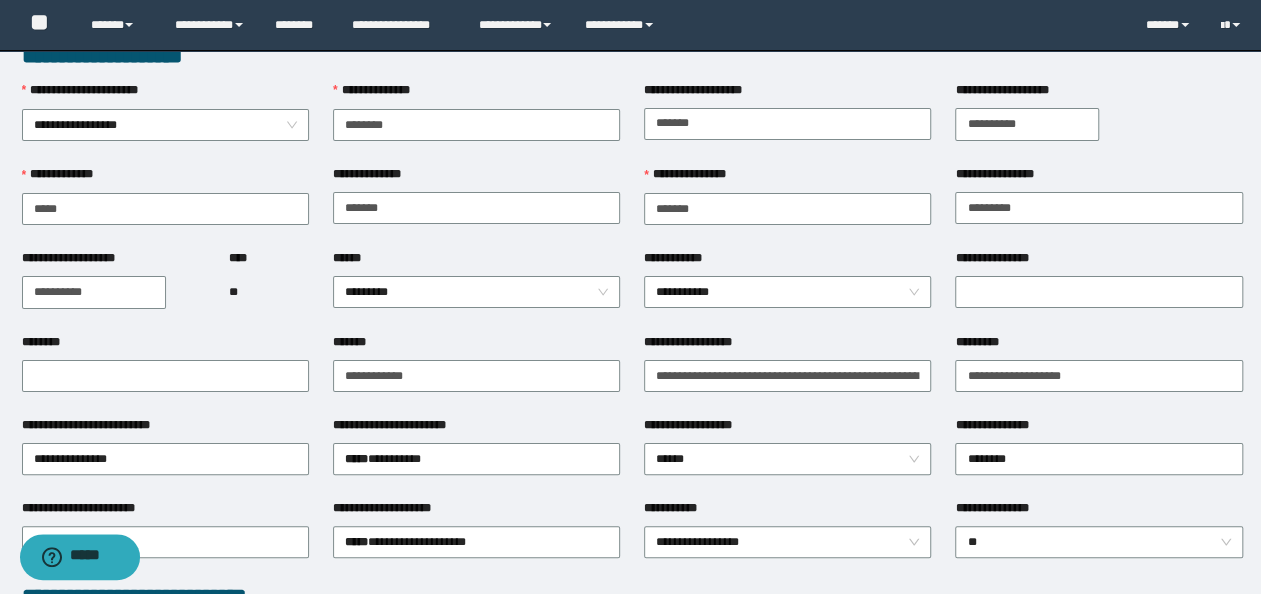 scroll, scrollTop: 0, scrollLeft: 0, axis: both 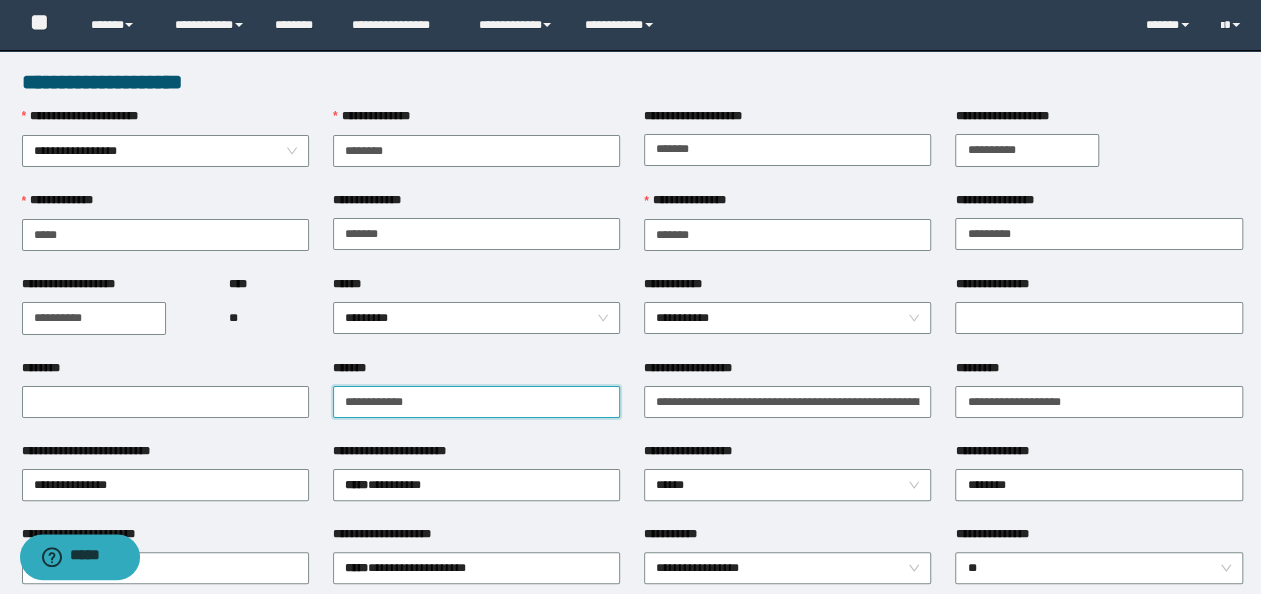 click on "*******" at bounding box center [476, 402] 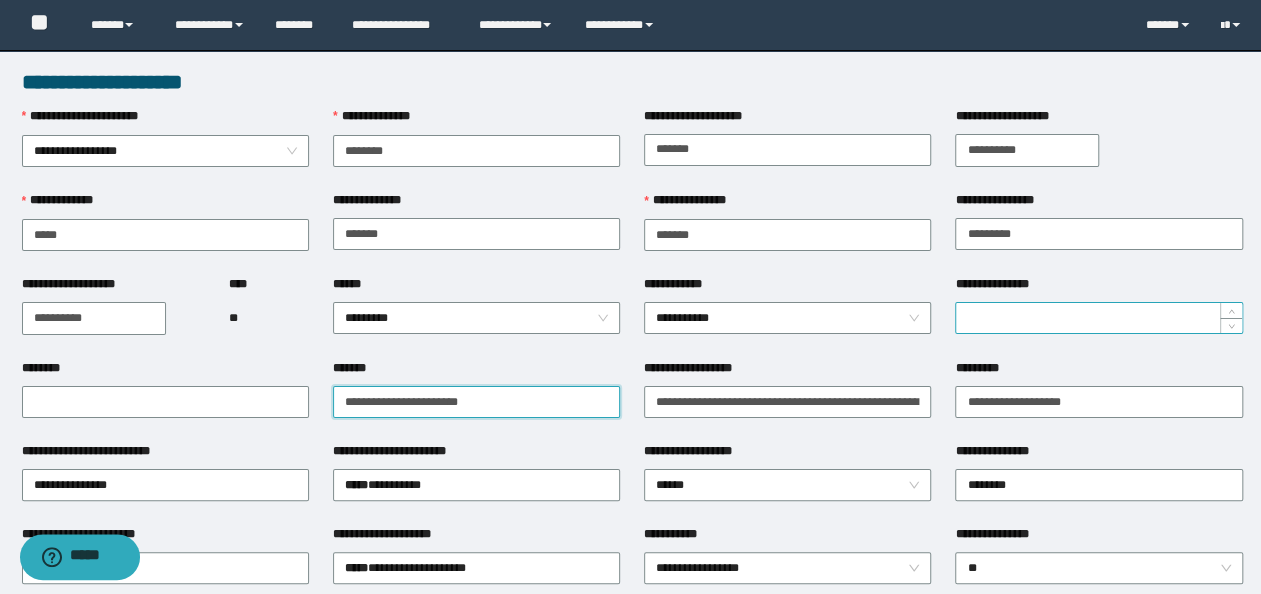 type on "**********" 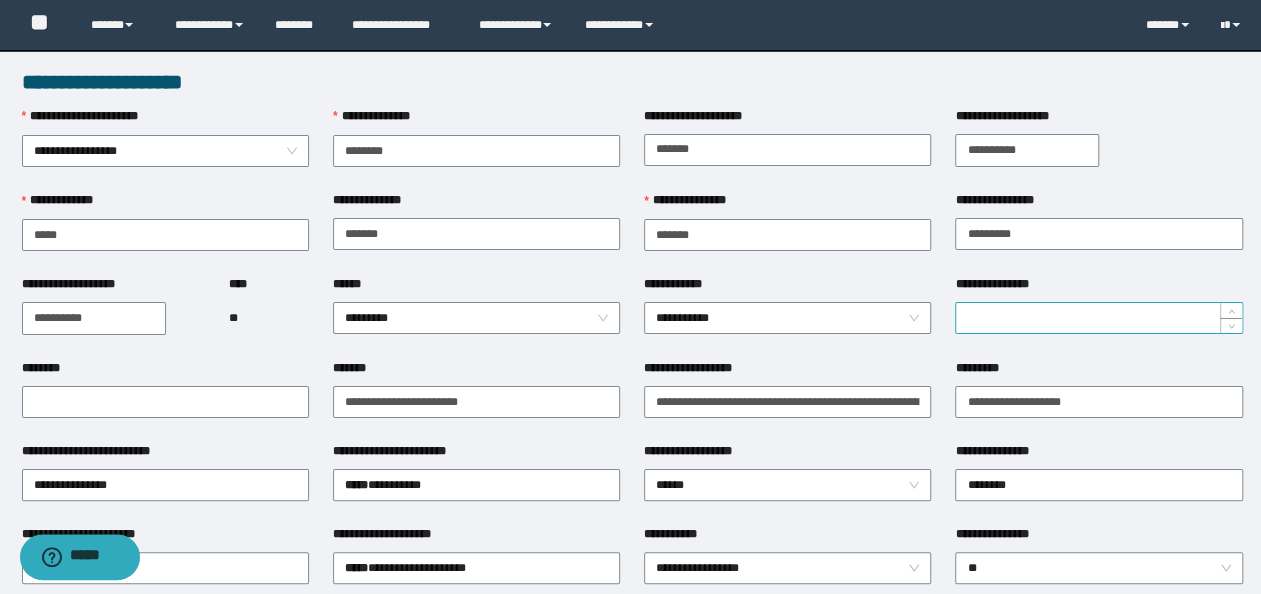 click on "**********" at bounding box center [1098, 318] 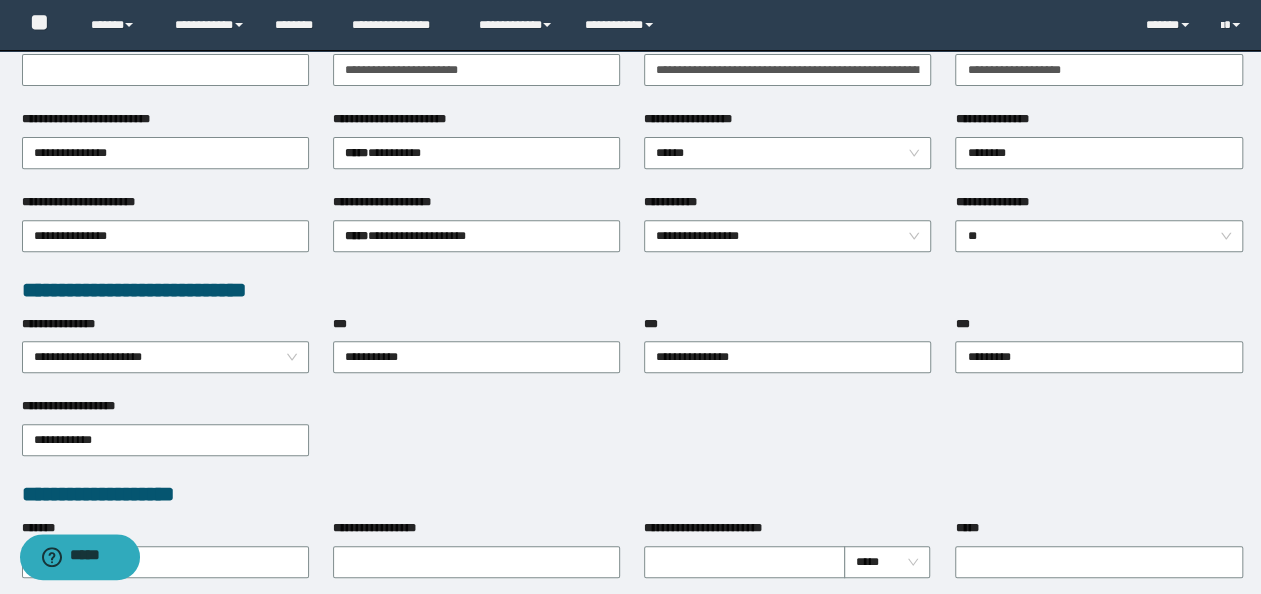 scroll, scrollTop: 600, scrollLeft: 0, axis: vertical 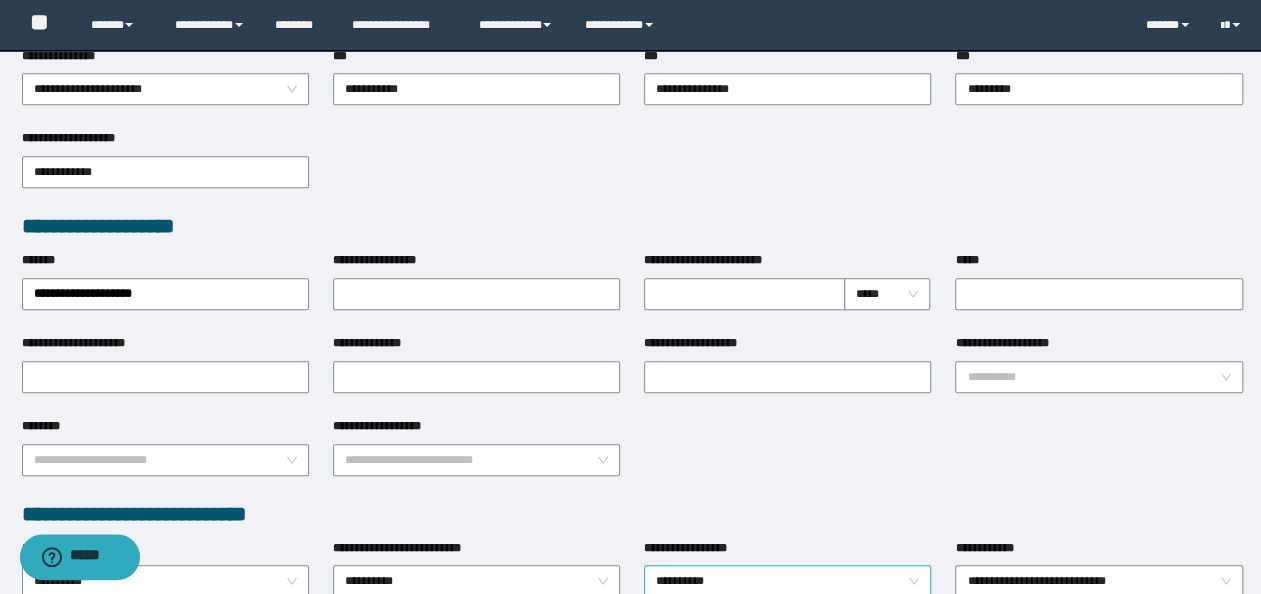 type on "*" 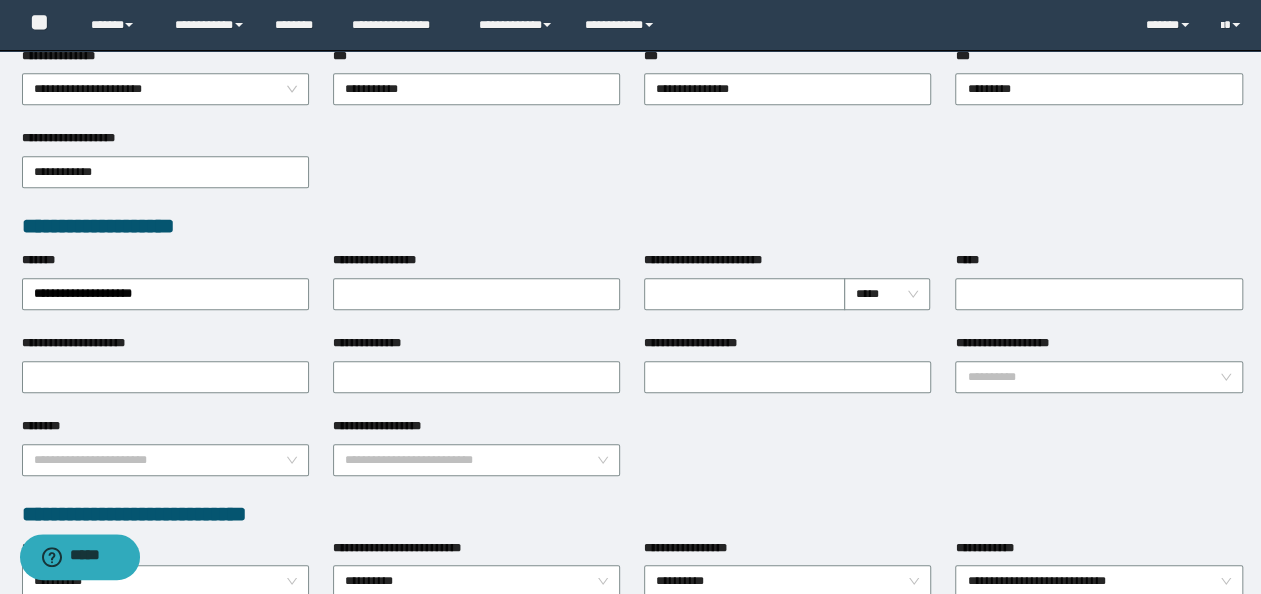 scroll, scrollTop: 1108, scrollLeft: 0, axis: vertical 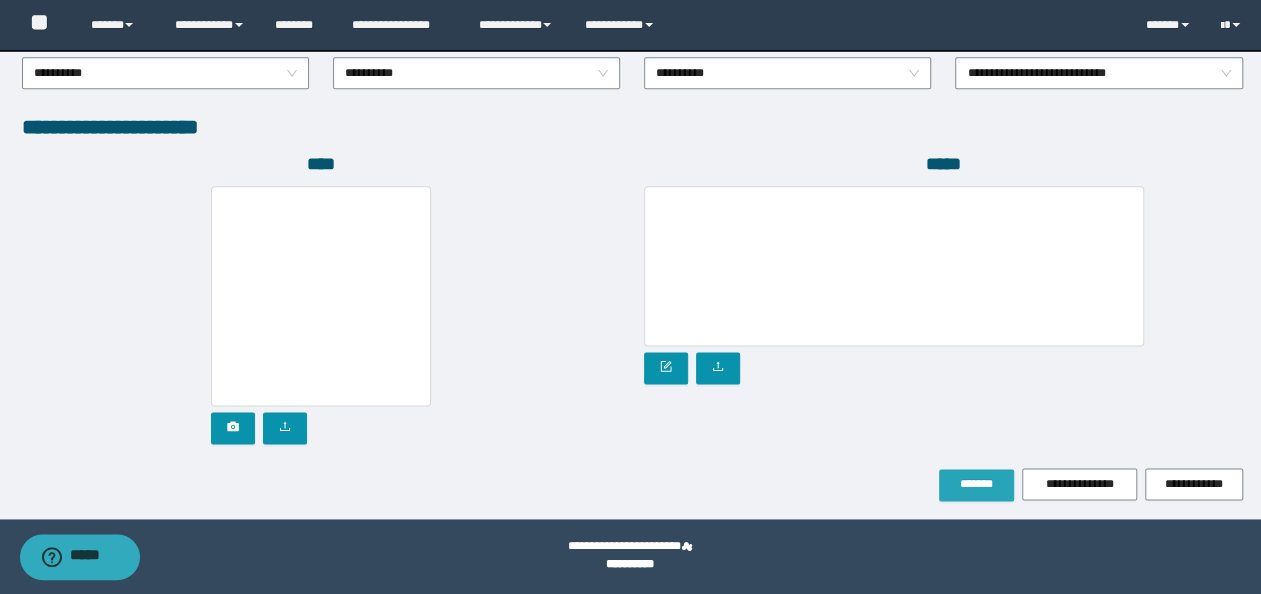 click on "*******" at bounding box center (976, 485) 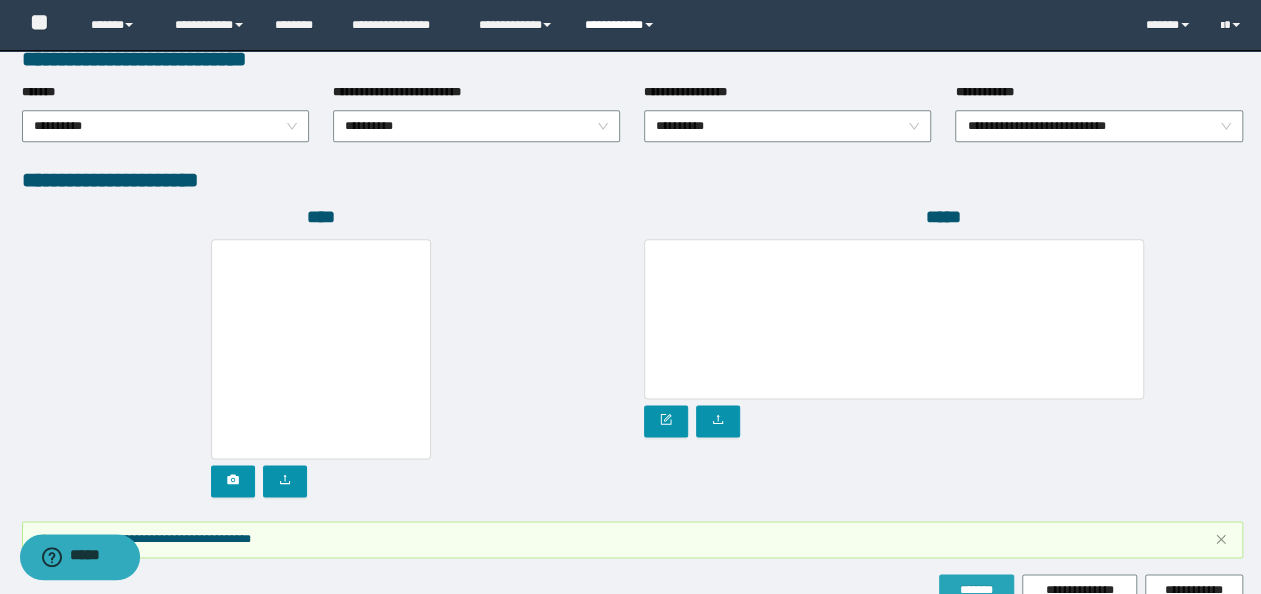 scroll, scrollTop: 1160, scrollLeft: 0, axis: vertical 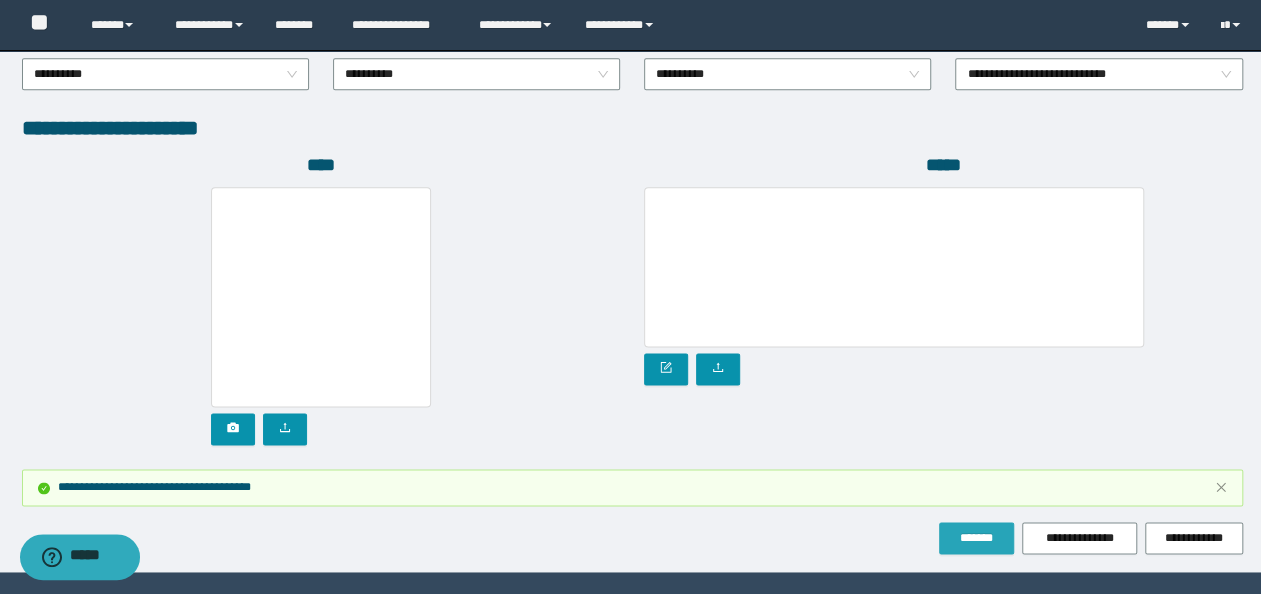 drag, startPoint x: 972, startPoint y: 515, endPoint x: 974, endPoint y: 528, distance: 13.152946 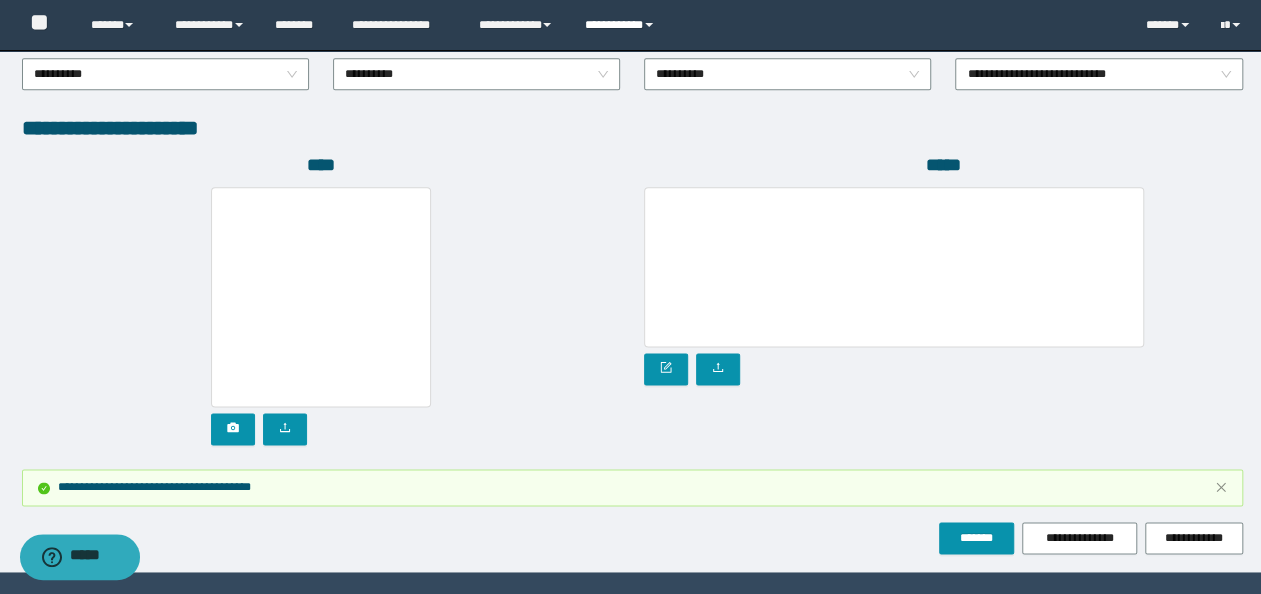 click on "**********" at bounding box center (622, 25) 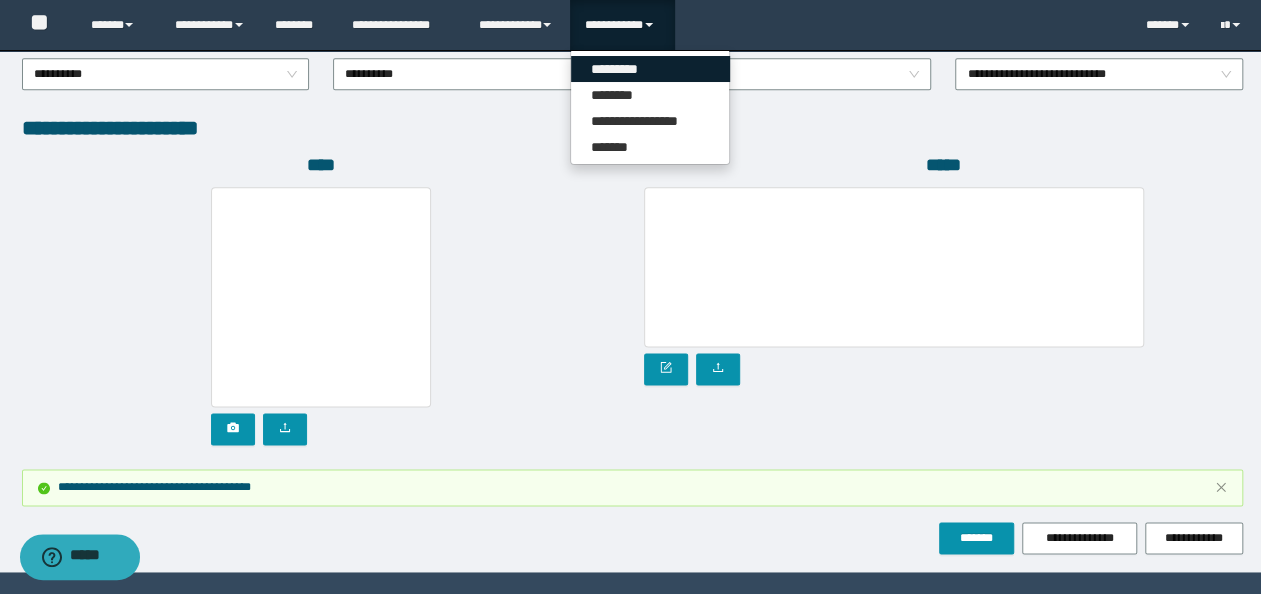 click on "*********" at bounding box center [650, 69] 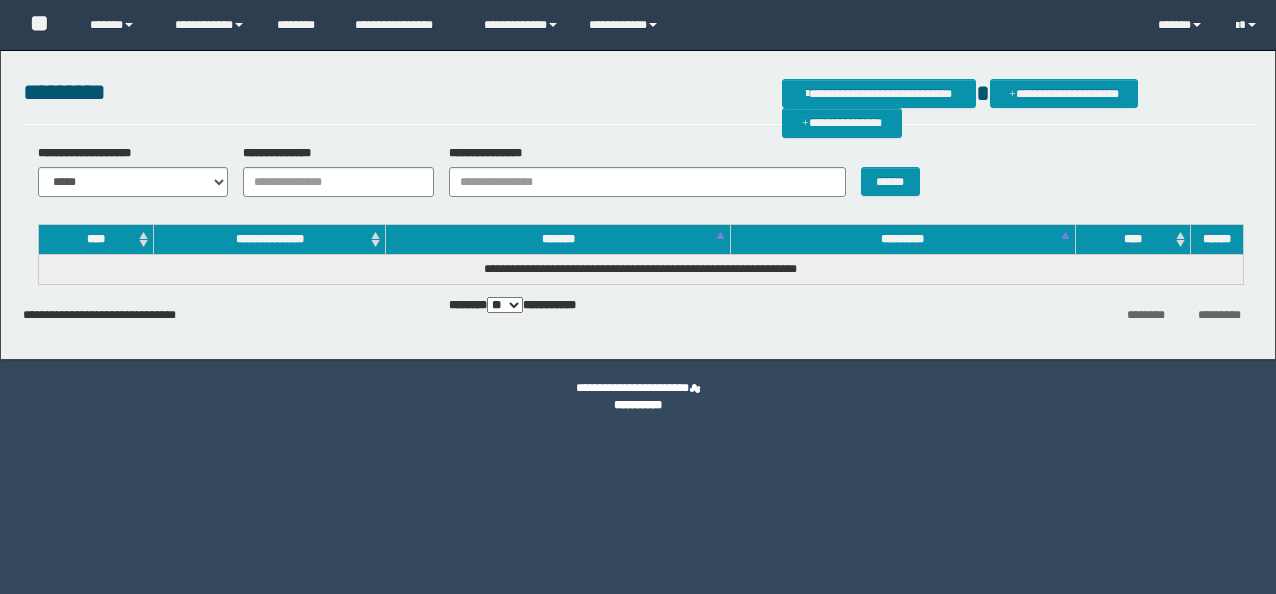 scroll, scrollTop: 0, scrollLeft: 0, axis: both 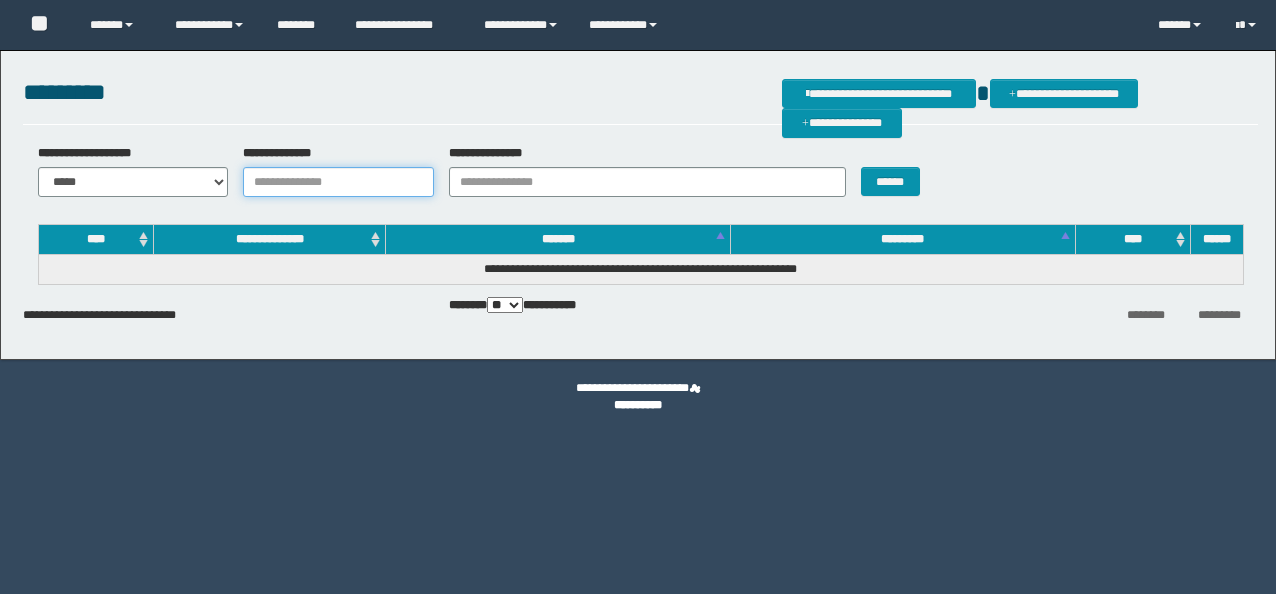 click on "**********" at bounding box center (338, 182) 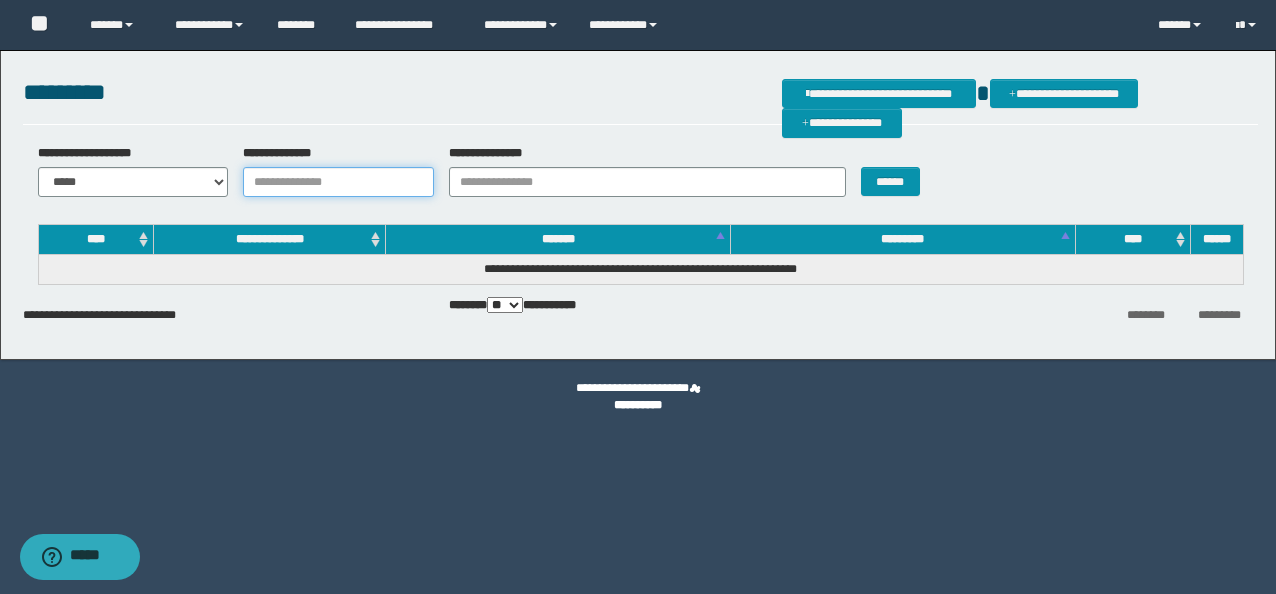 paste on "**********" 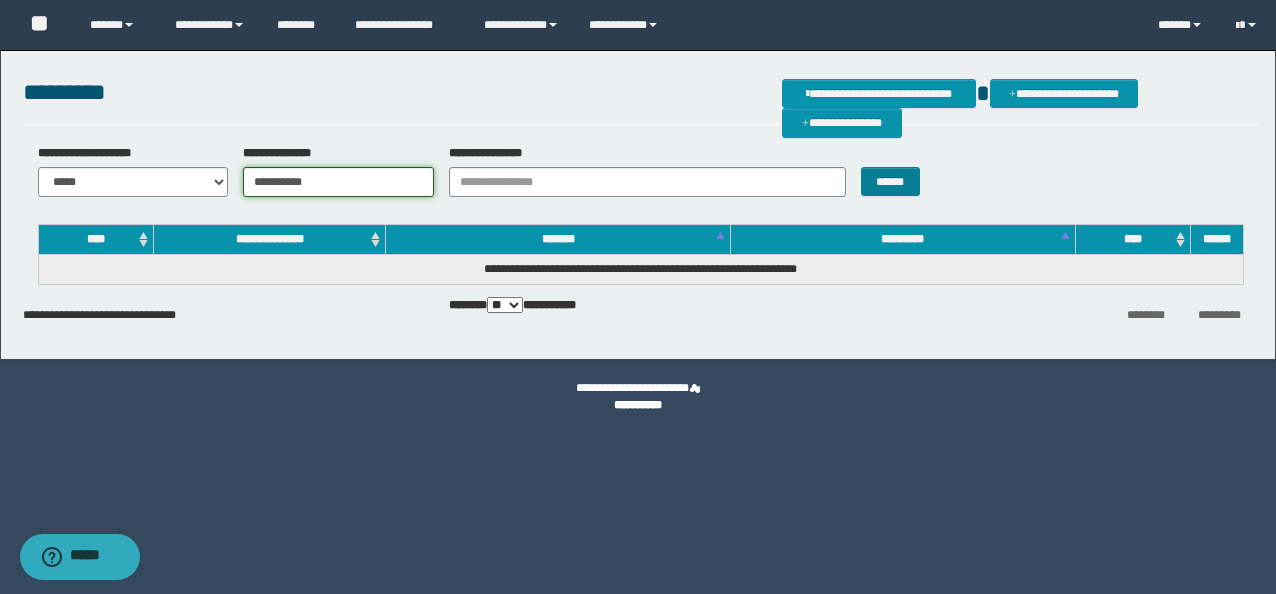 type on "**********" 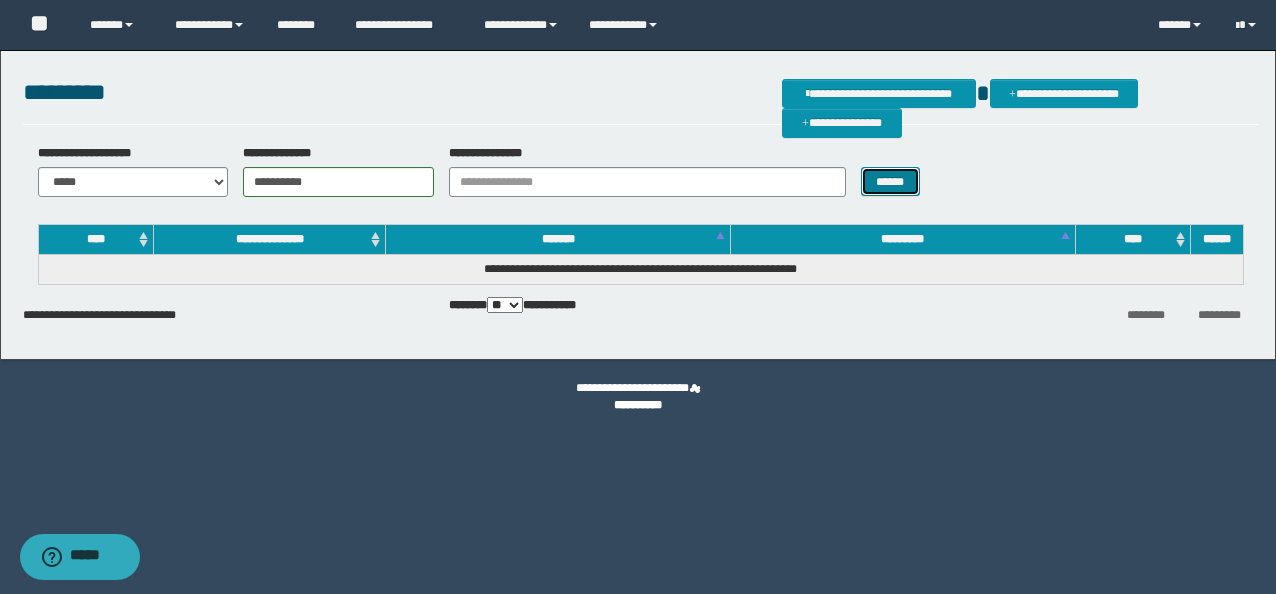 click on "******" at bounding box center [890, 181] 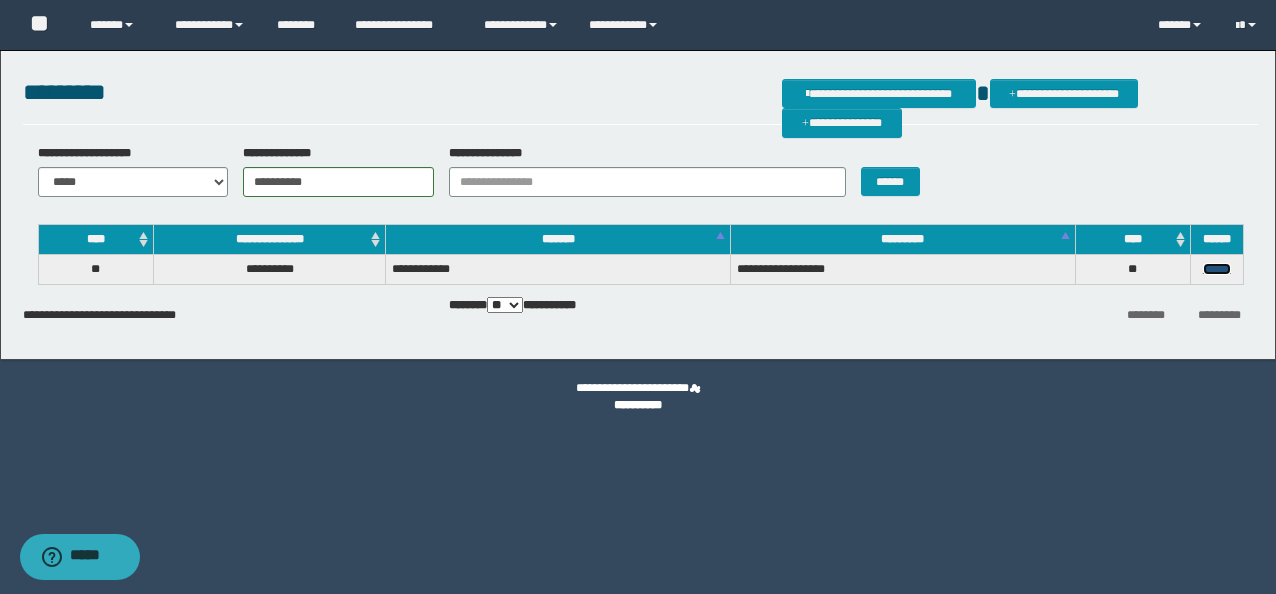 click on "******" at bounding box center (1217, 269) 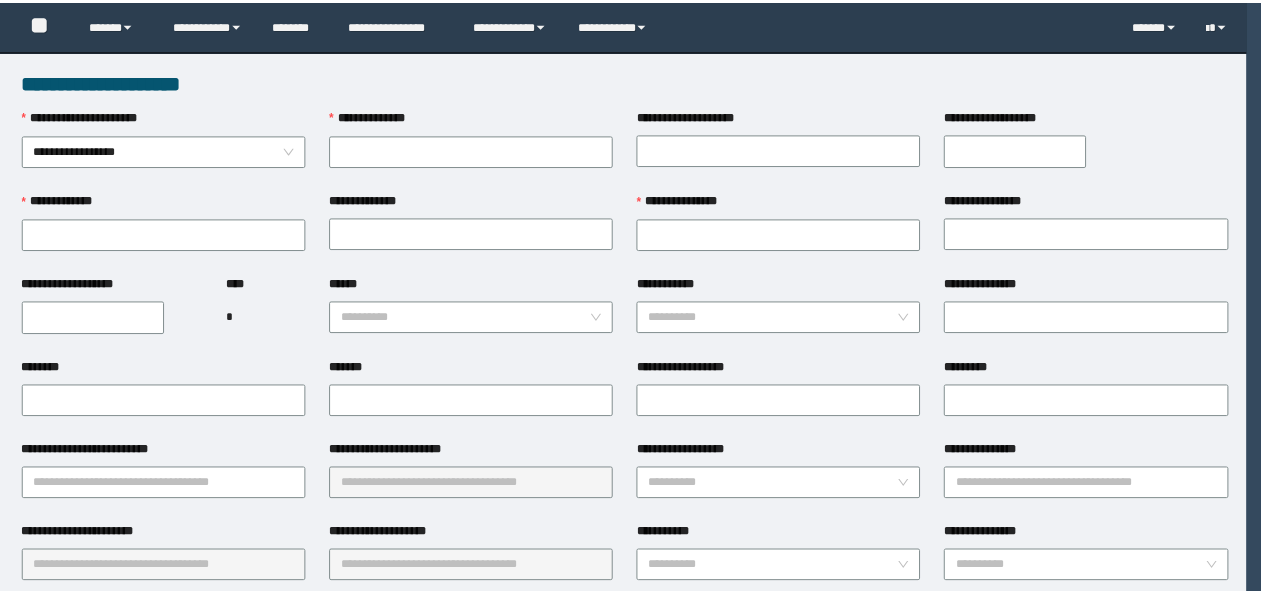 scroll, scrollTop: 0, scrollLeft: 0, axis: both 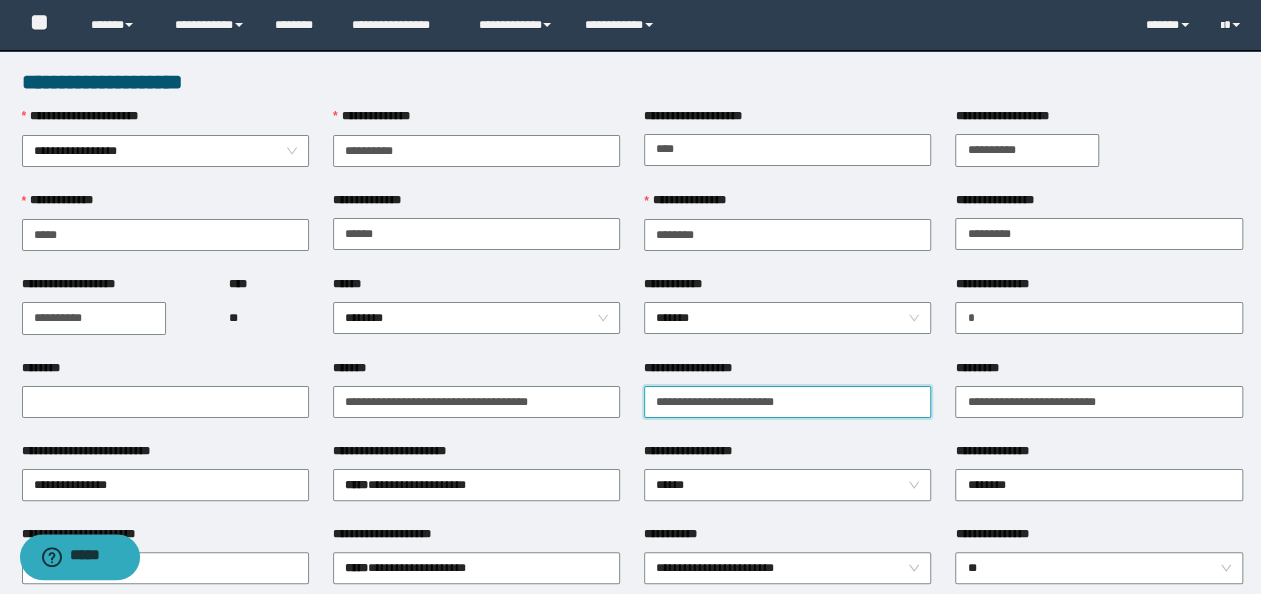 click on "**********" at bounding box center [787, 402] 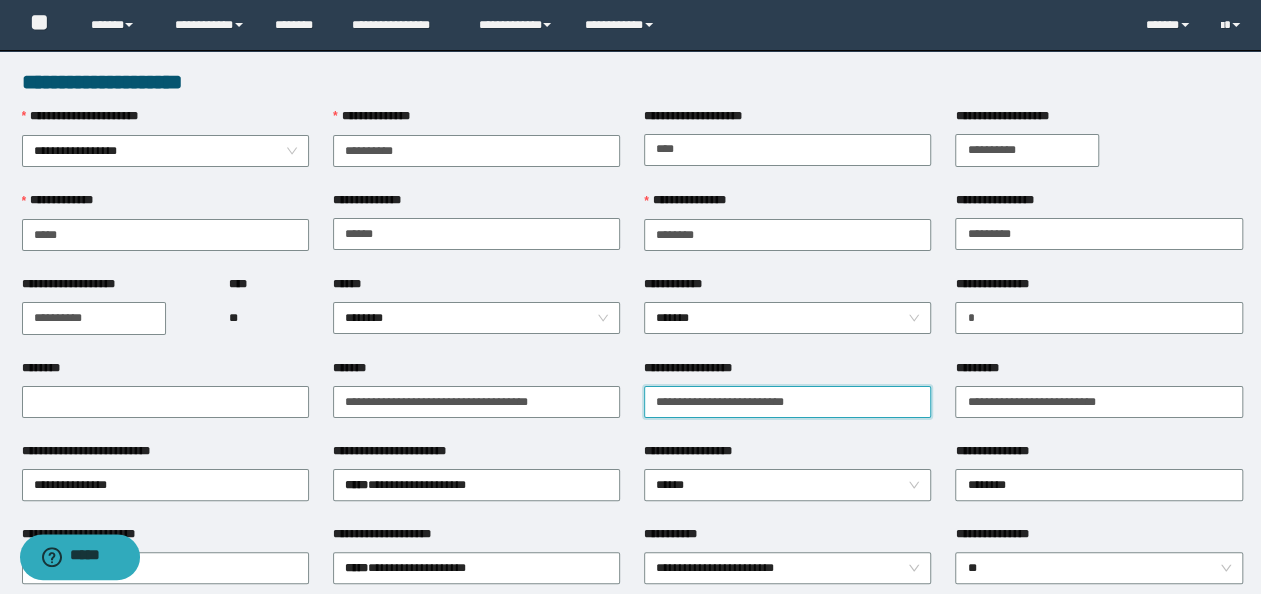 paste on "**********" 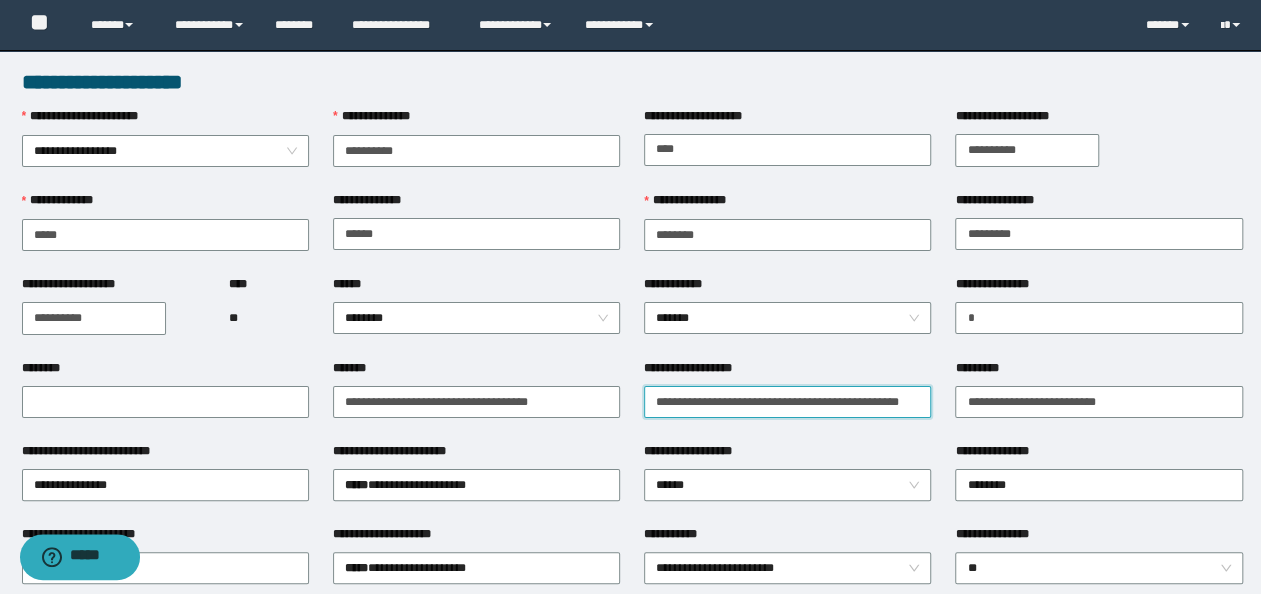 scroll, scrollTop: 0, scrollLeft: 35, axis: horizontal 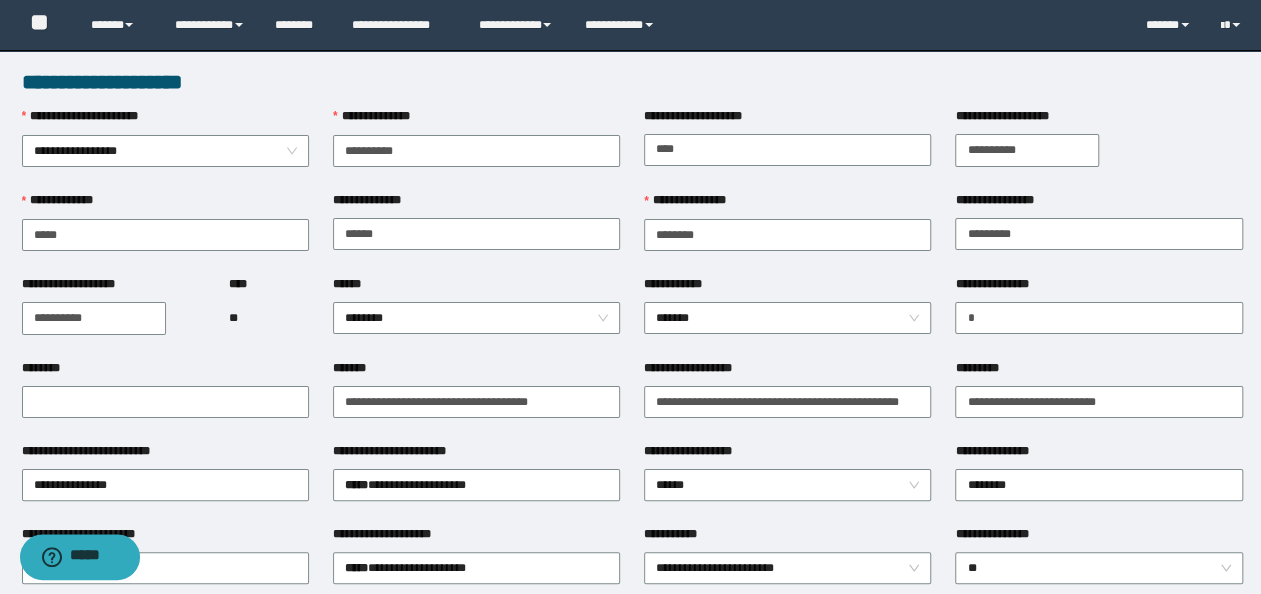 click on "**********" at bounding box center [787, 455] 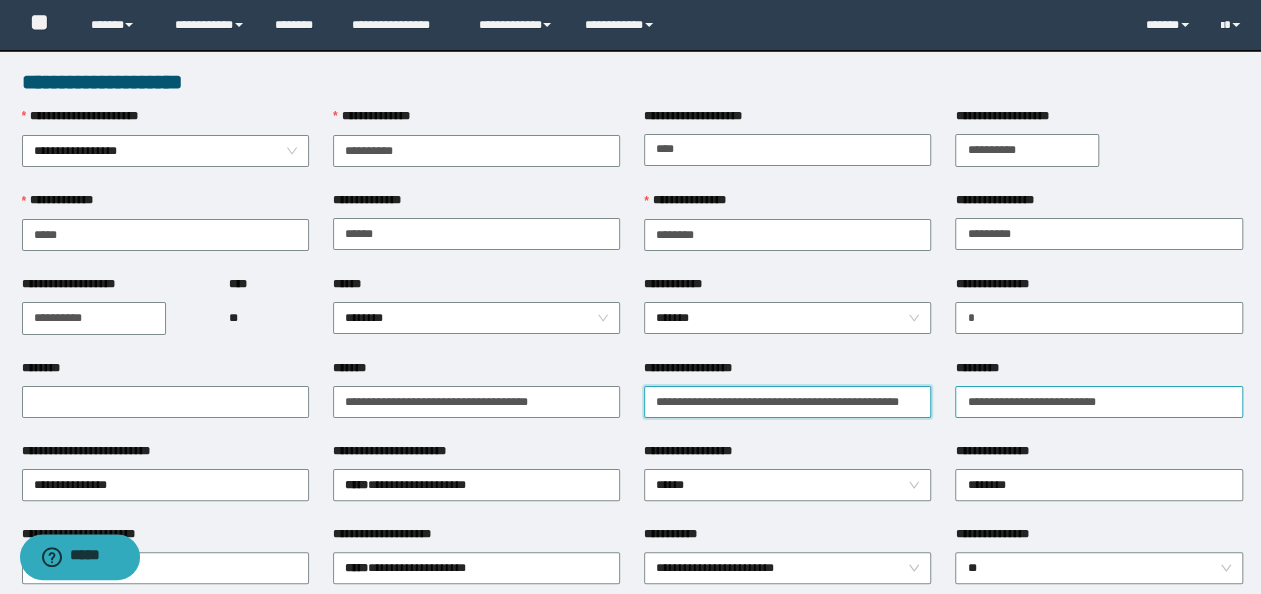 scroll, scrollTop: 0, scrollLeft: 35, axis: horizontal 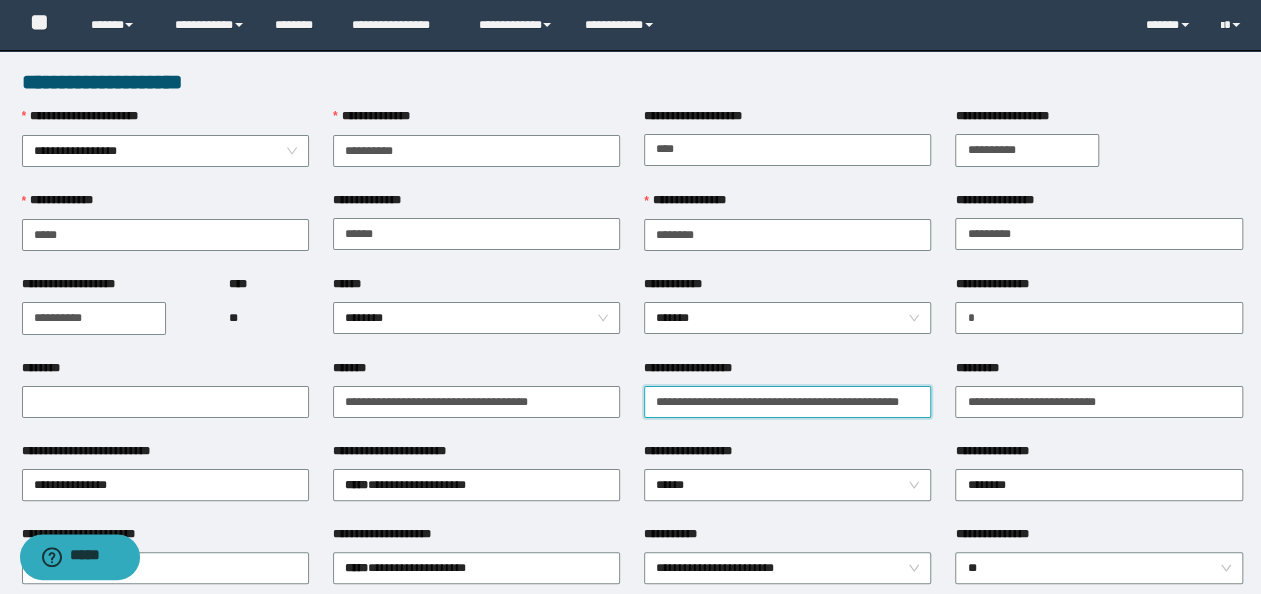 click on "**********" at bounding box center (787, 401) 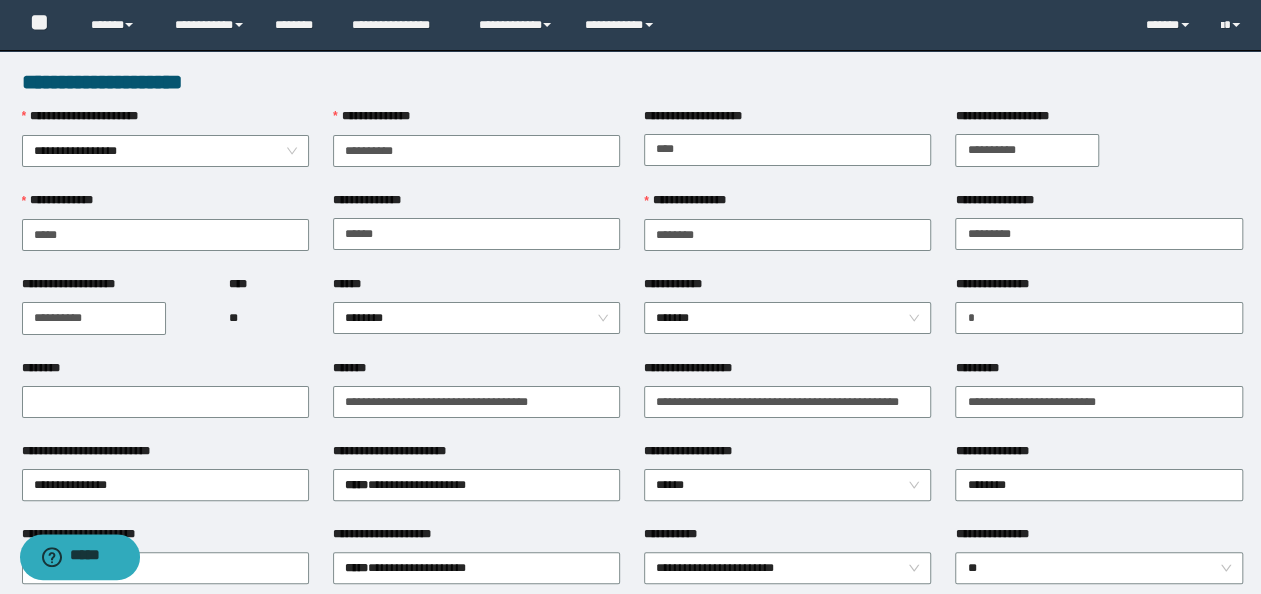 drag, startPoint x: 740, startPoint y: 454, endPoint x: 741, endPoint y: 444, distance: 10.049875 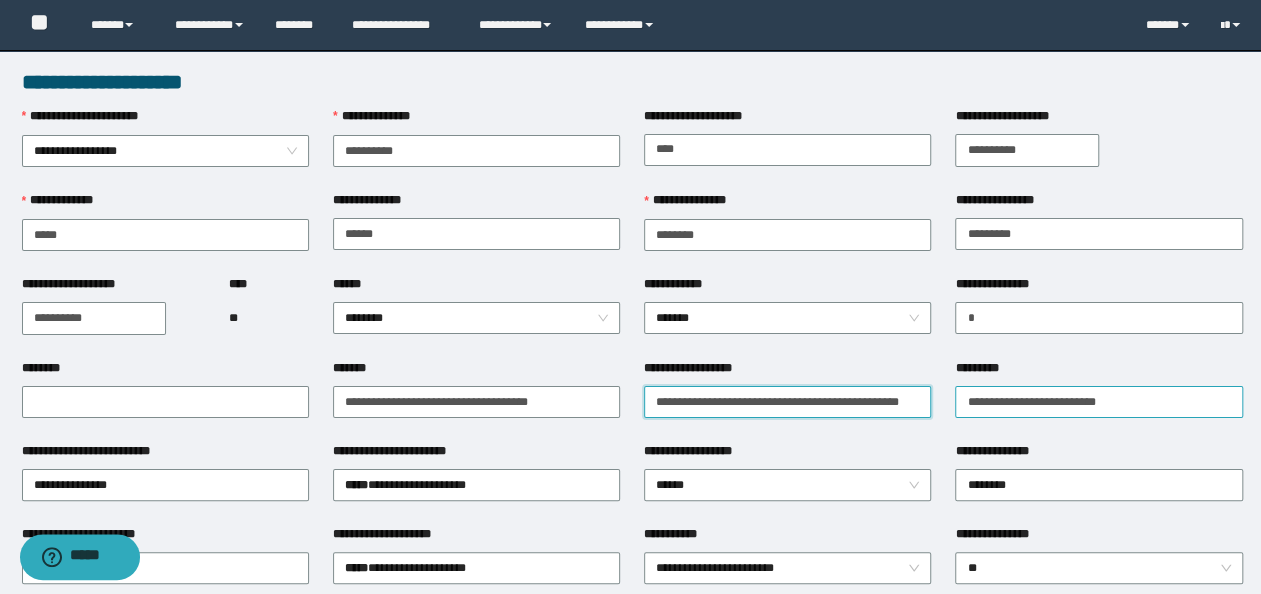 scroll, scrollTop: 0, scrollLeft: 35, axis: horizontal 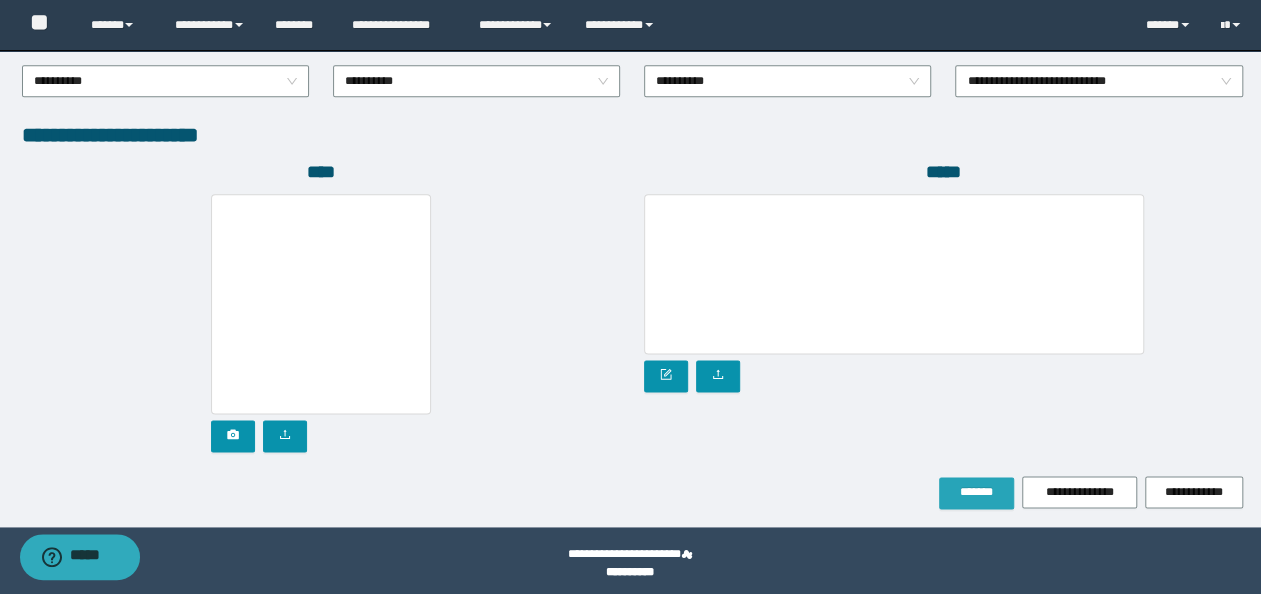 click on "*******" at bounding box center (976, 492) 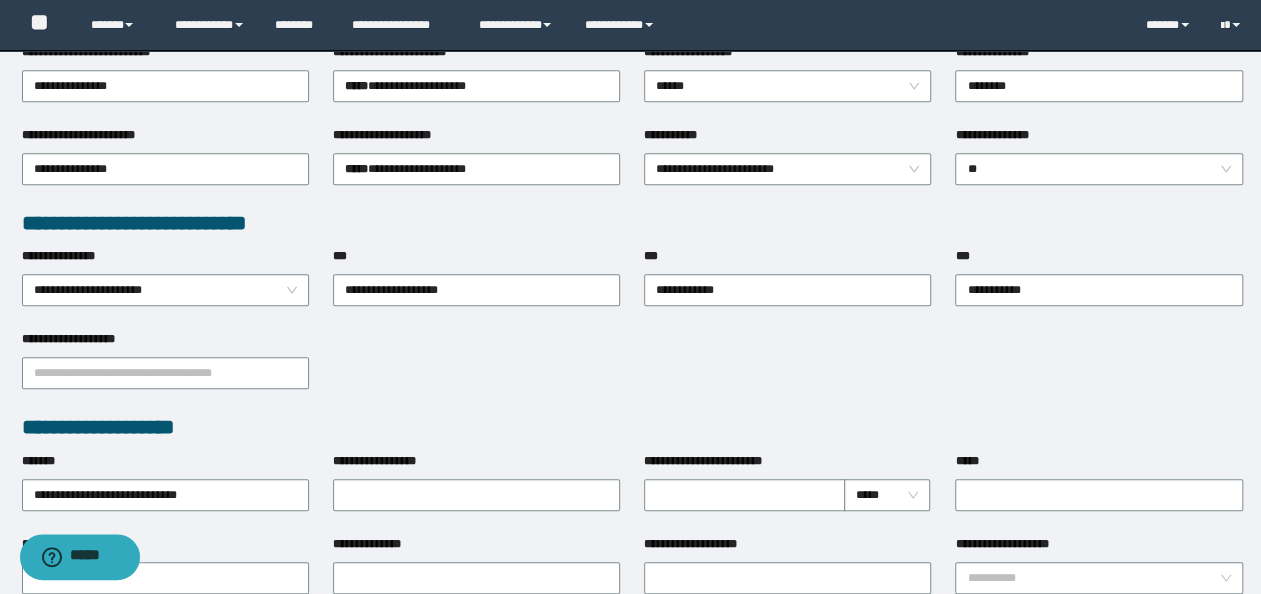 scroll, scrollTop: 552, scrollLeft: 0, axis: vertical 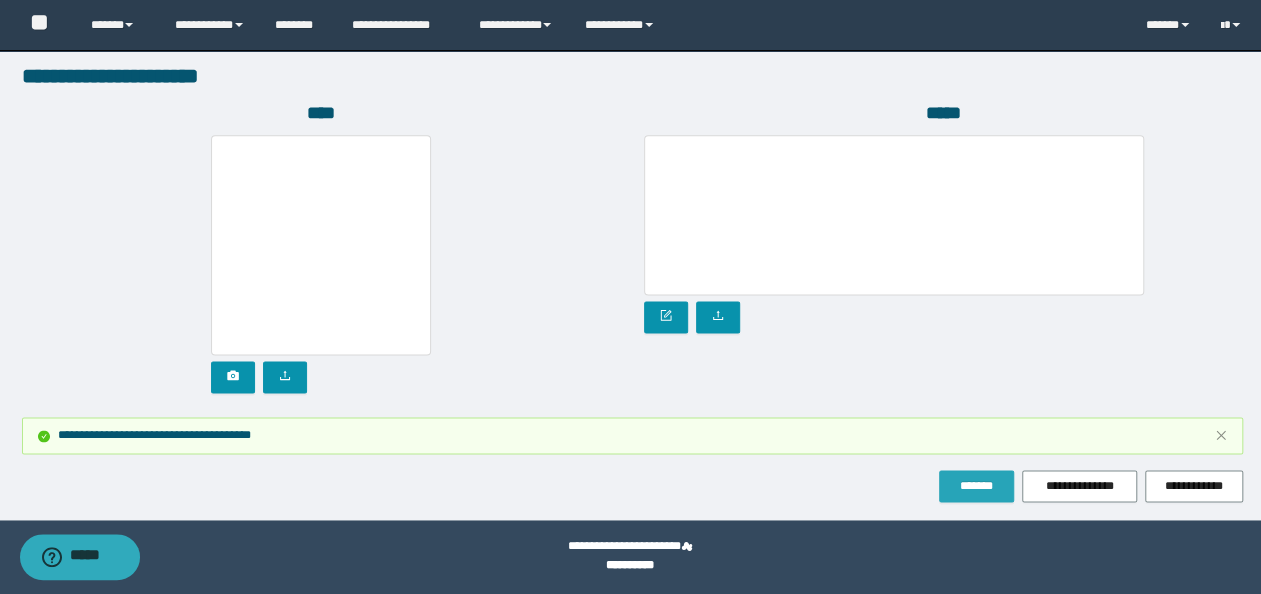 click on "*******" at bounding box center [976, 486] 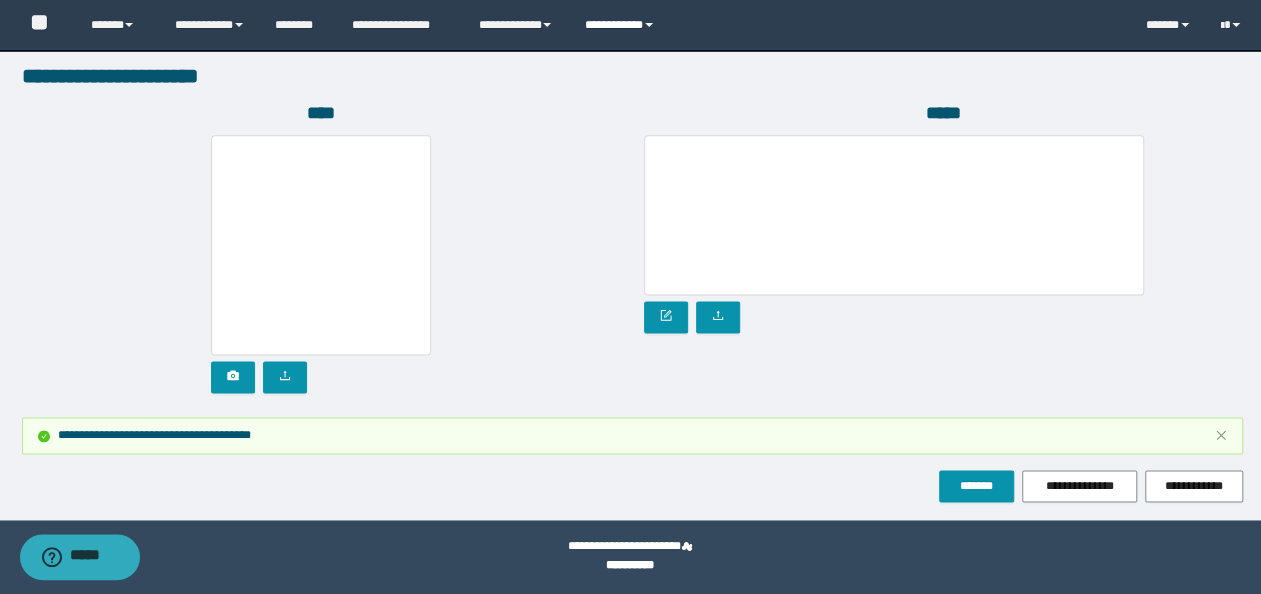 click on "**********" at bounding box center [622, 25] 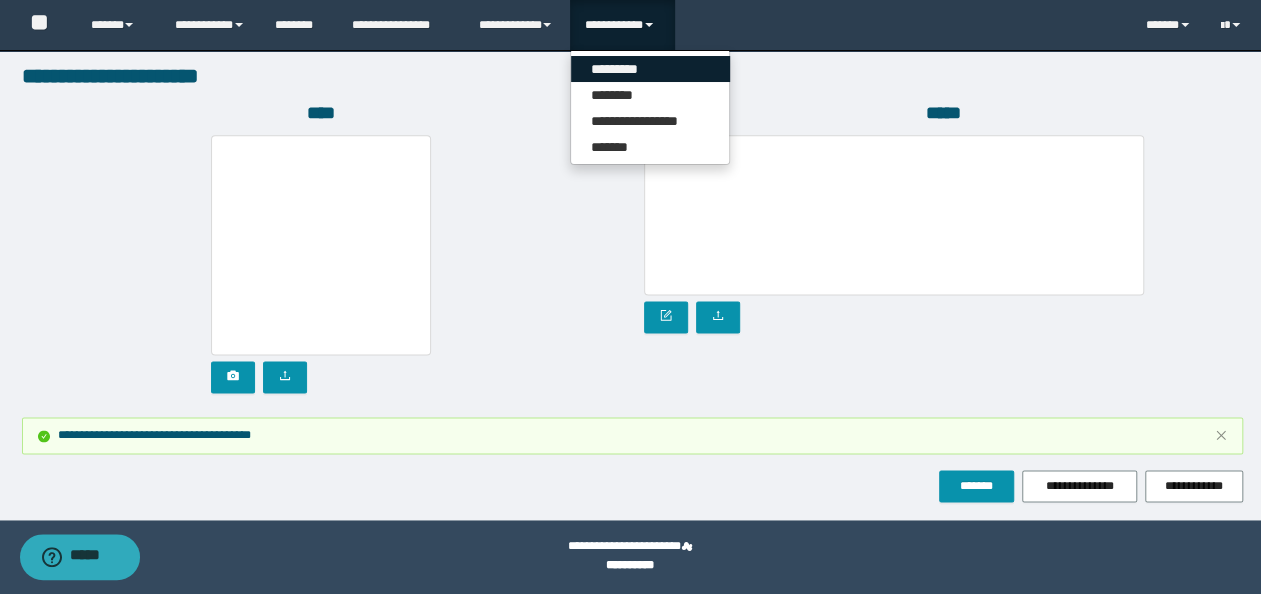 click on "*********" at bounding box center (650, 69) 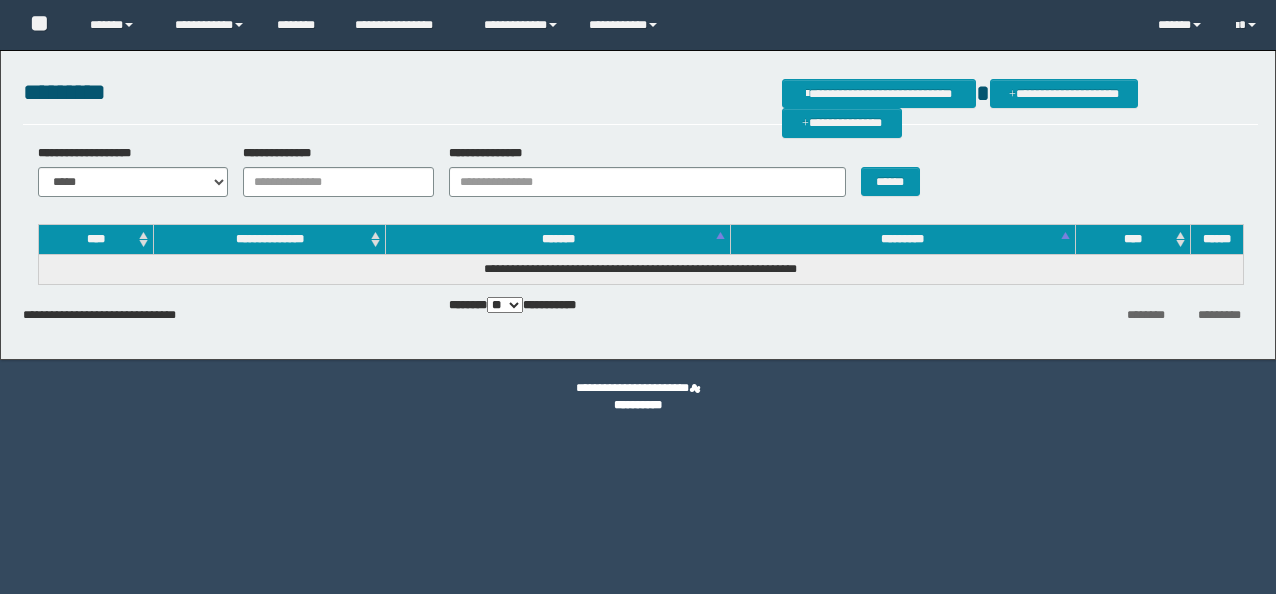 scroll, scrollTop: 0, scrollLeft: 0, axis: both 